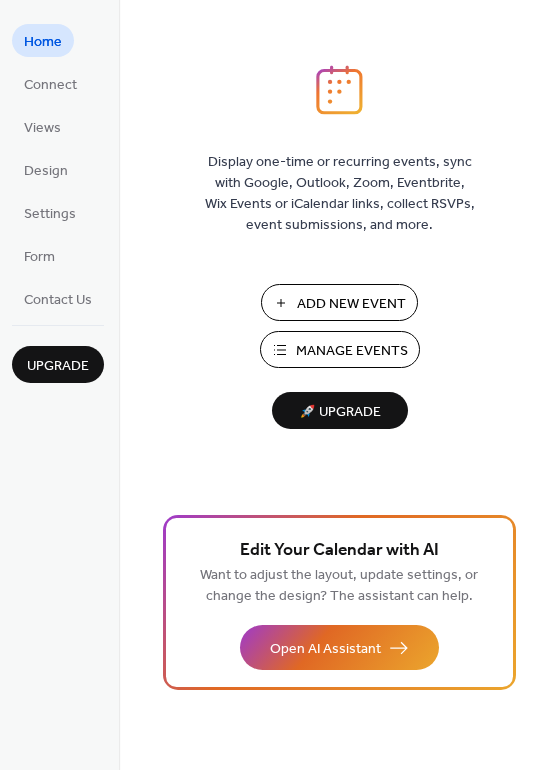 scroll, scrollTop: 0, scrollLeft: 0, axis: both 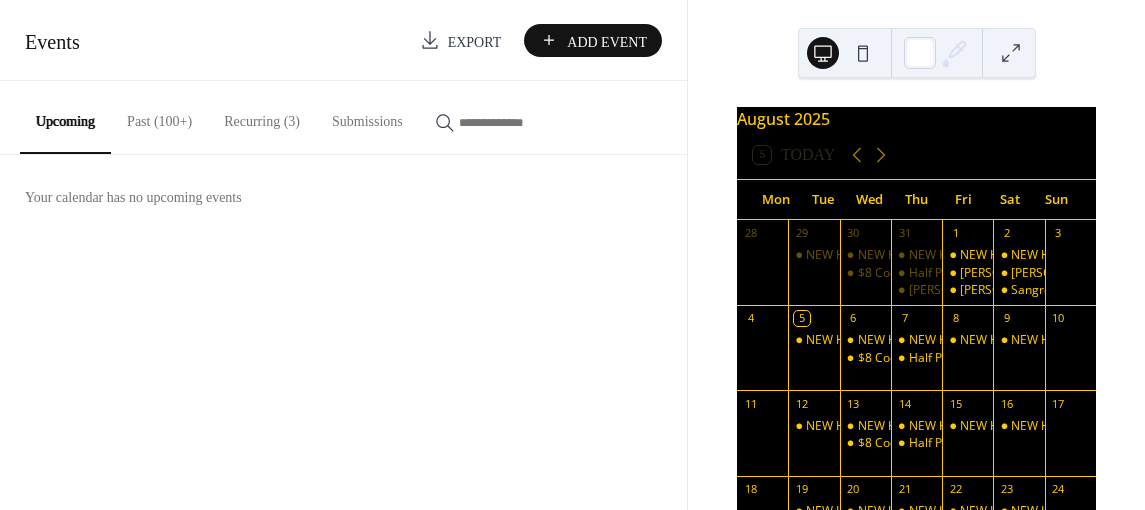 click on "Past (100+)" at bounding box center [165, 116] 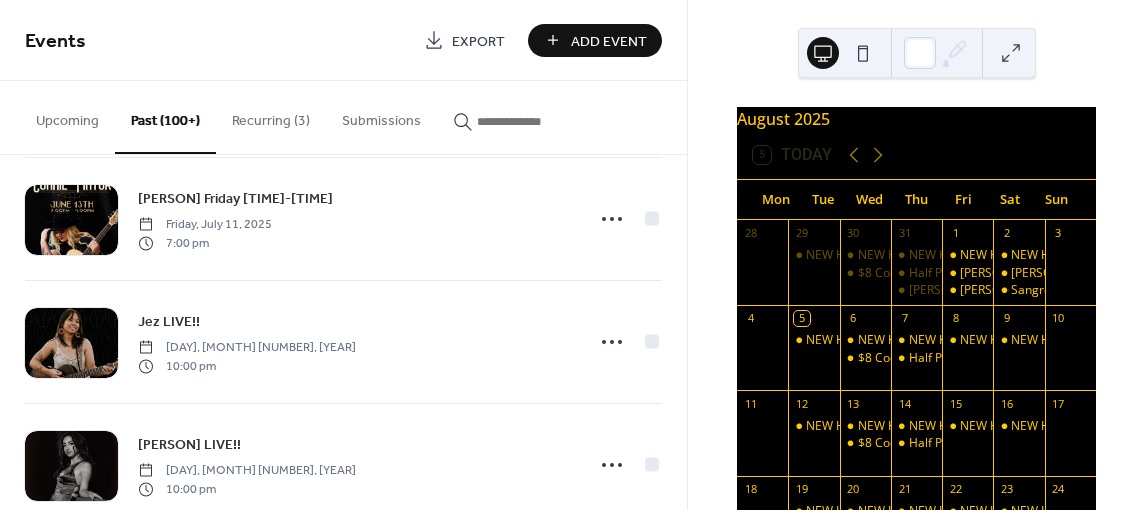 scroll, scrollTop: 1756, scrollLeft: 0, axis: vertical 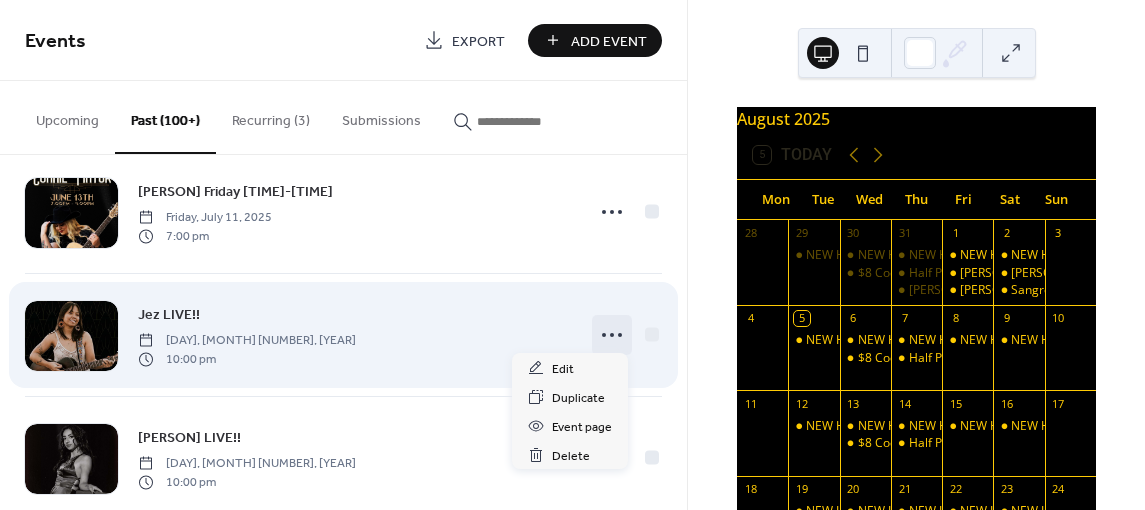 click 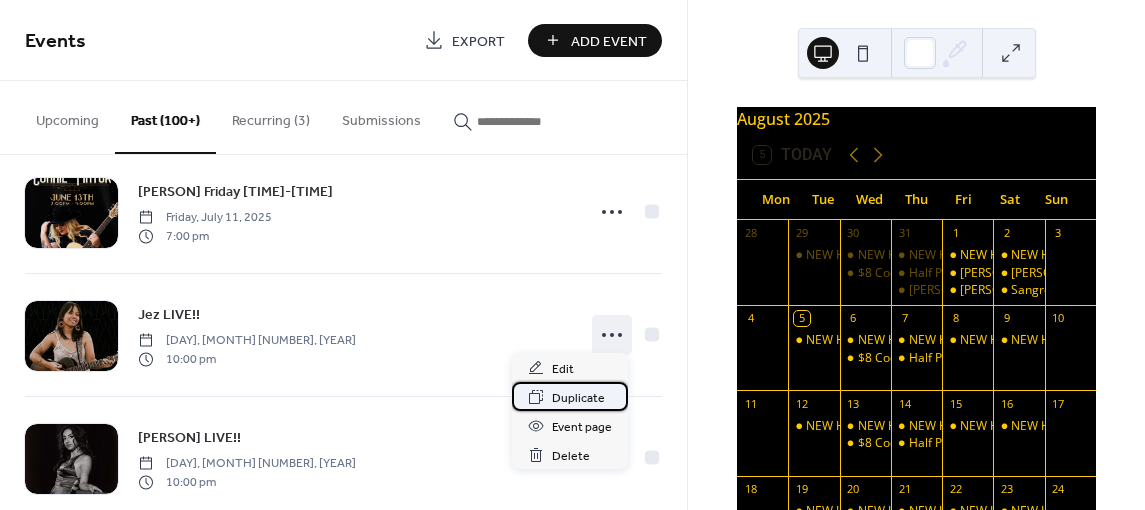 click on "Duplicate" at bounding box center [578, 398] 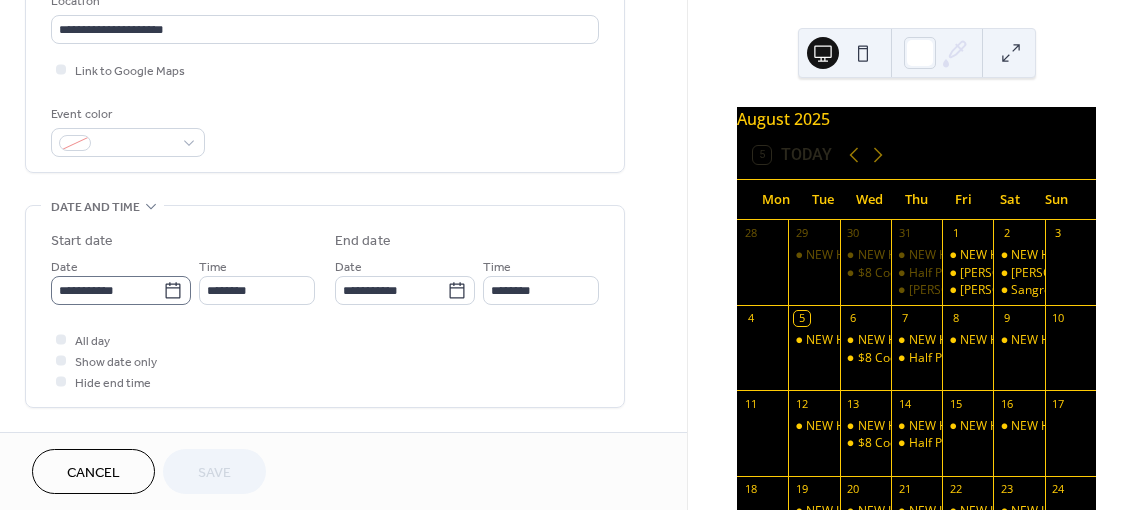 scroll, scrollTop: 450, scrollLeft: 0, axis: vertical 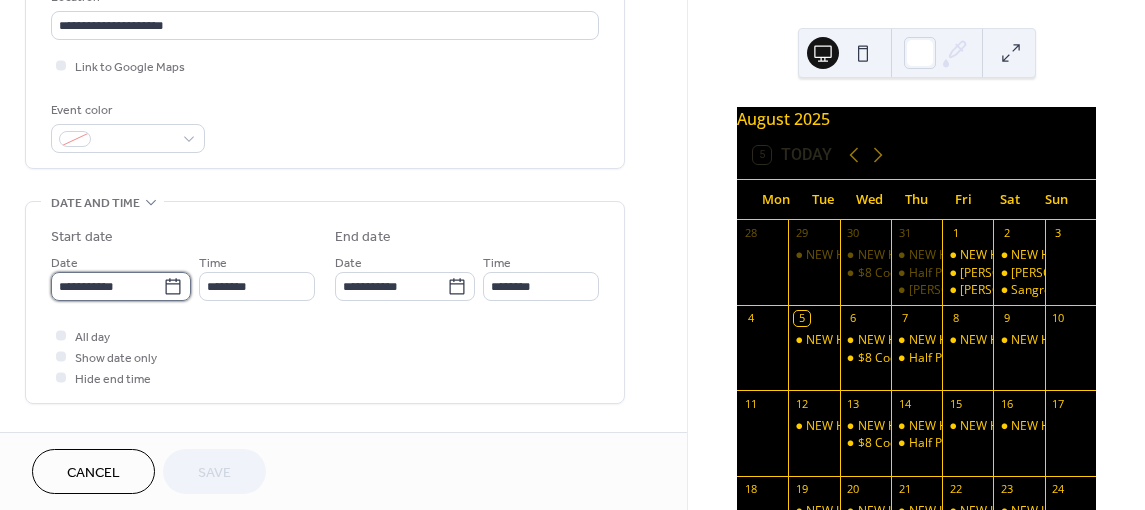 click on "**********" at bounding box center [107, 286] 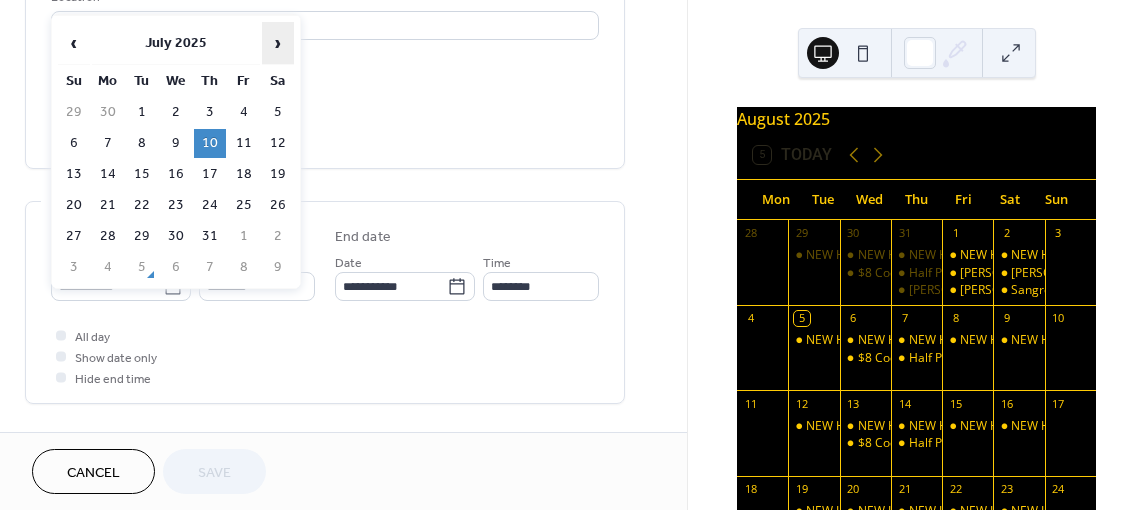 click on "›" at bounding box center (278, 43) 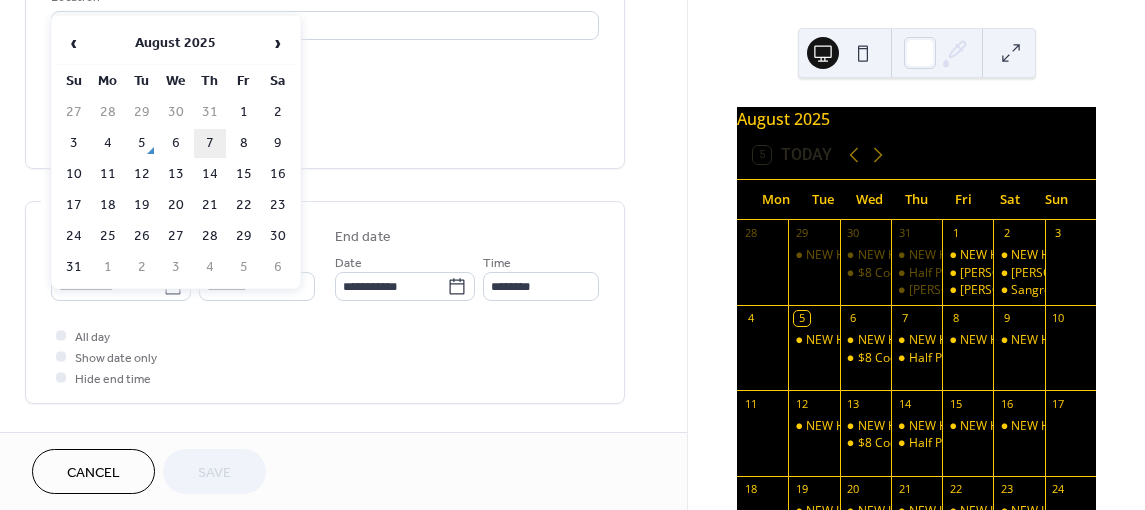 click on "7" at bounding box center [210, 143] 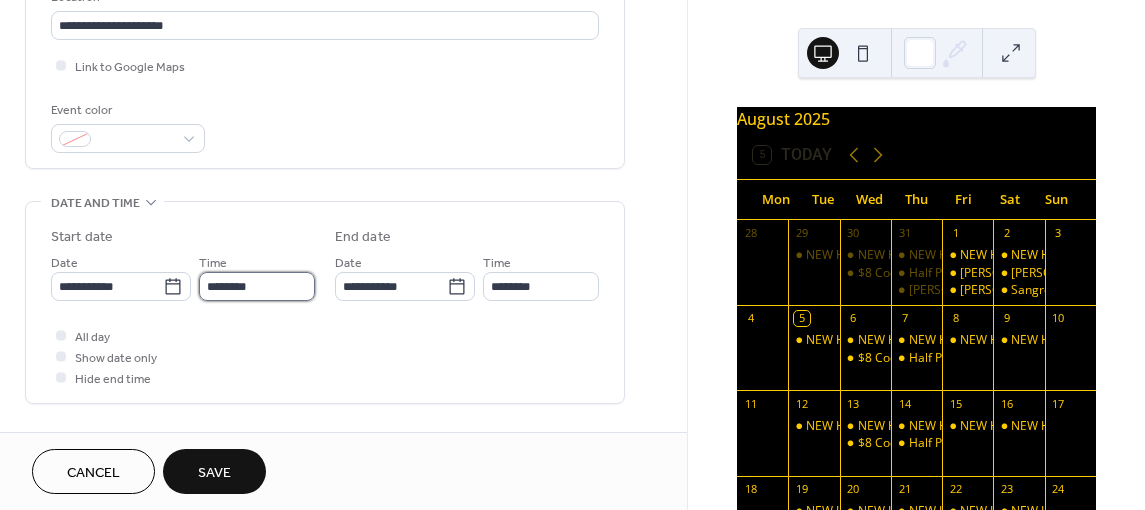 click on "********" at bounding box center (257, 286) 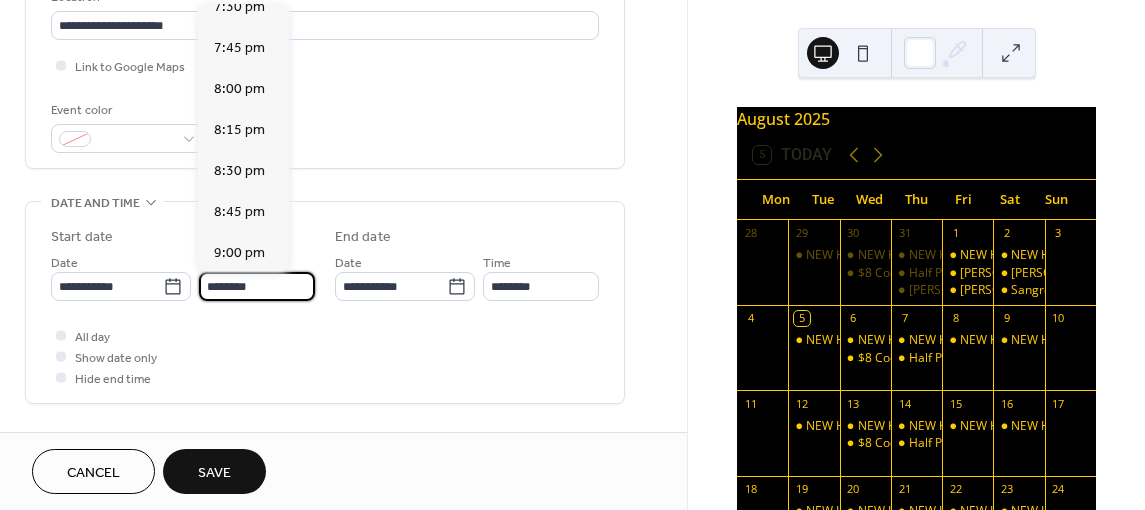 scroll, scrollTop: 3214, scrollLeft: 0, axis: vertical 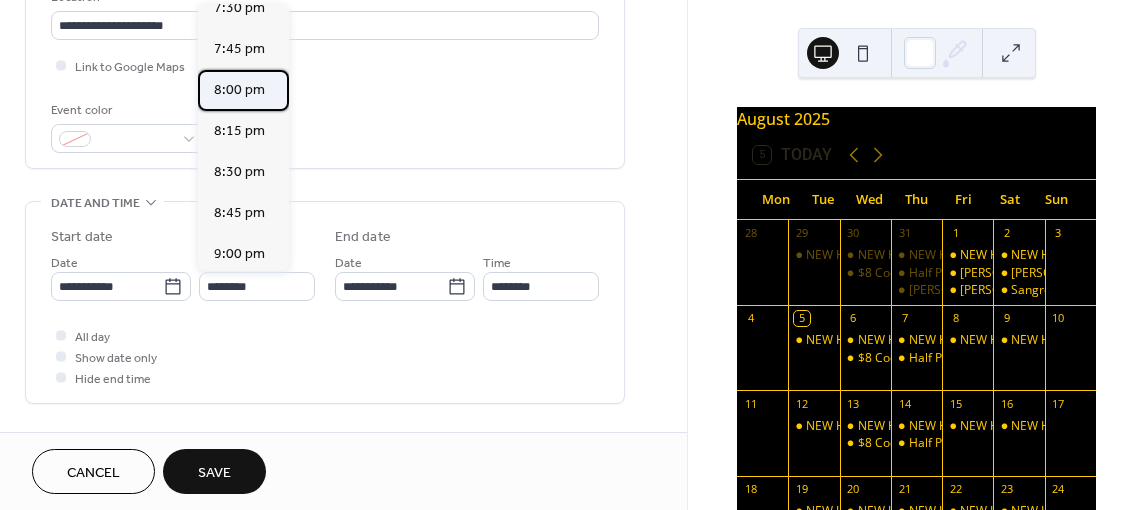click on "8:00 pm" at bounding box center [239, 90] 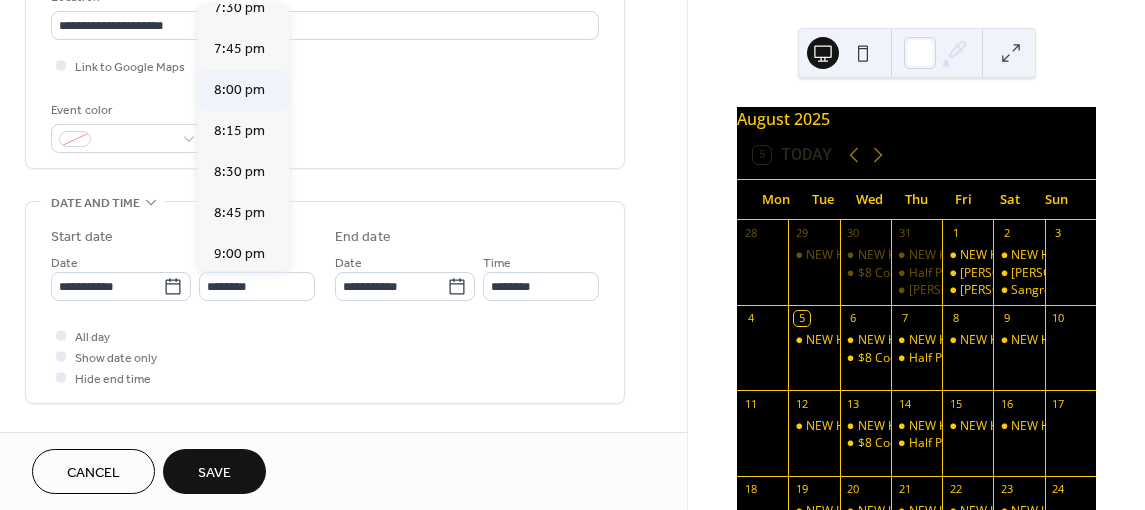 type on "*******" 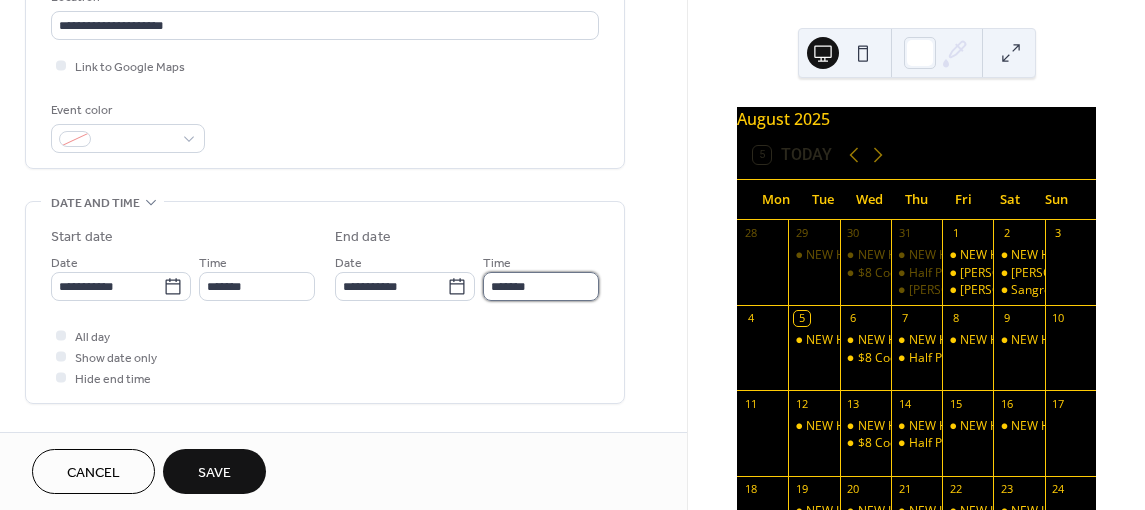 click on "*******" at bounding box center [541, 286] 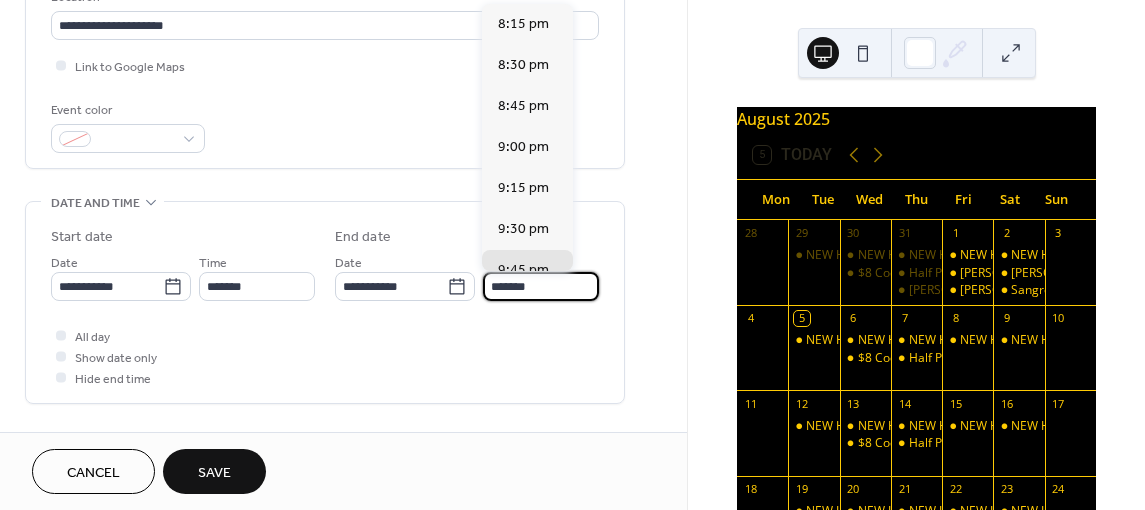 scroll, scrollTop: 246, scrollLeft: 0, axis: vertical 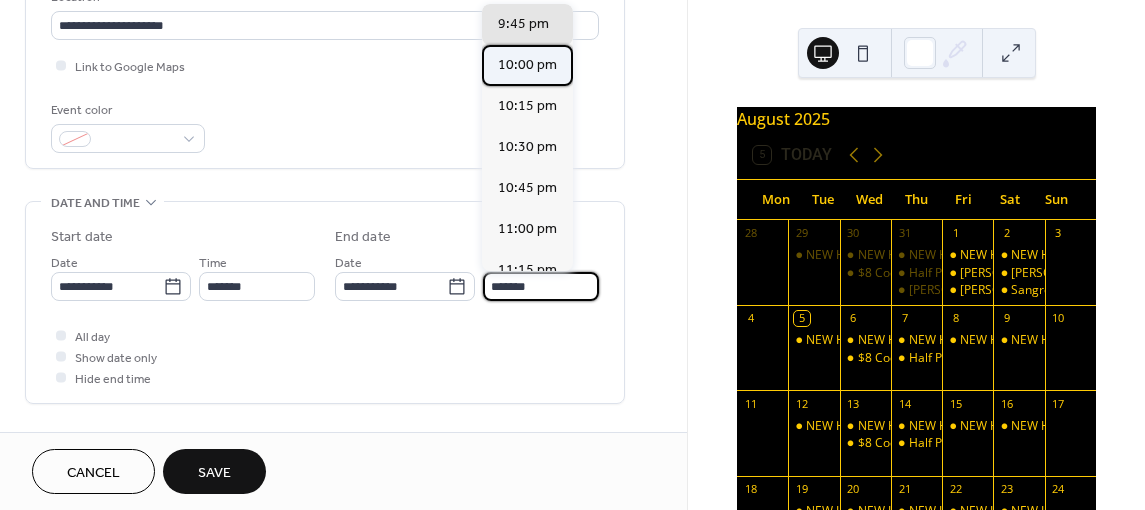click on "10:00 pm" at bounding box center [527, 65] 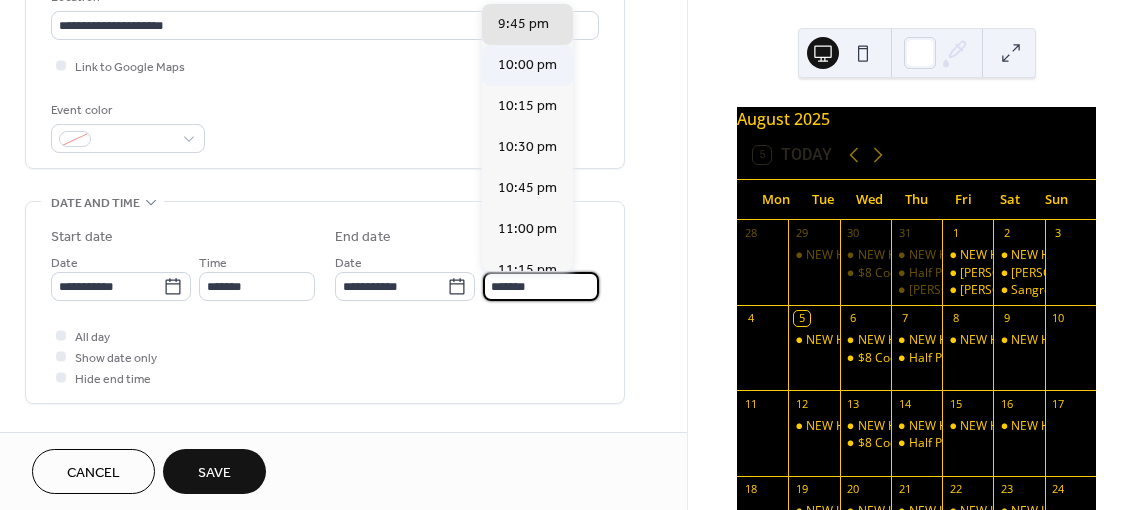 type on "********" 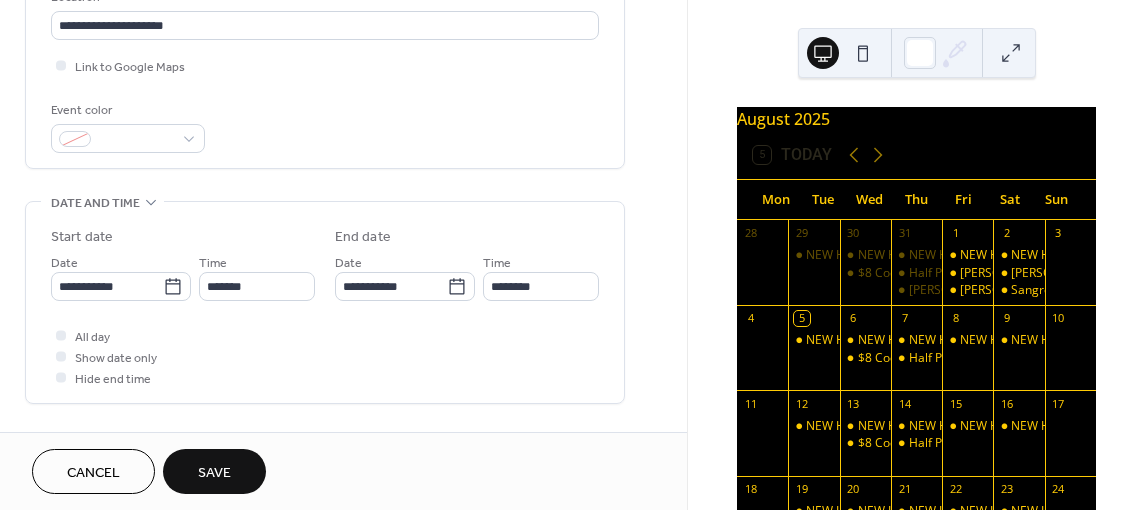 click on "Save" at bounding box center [214, 471] 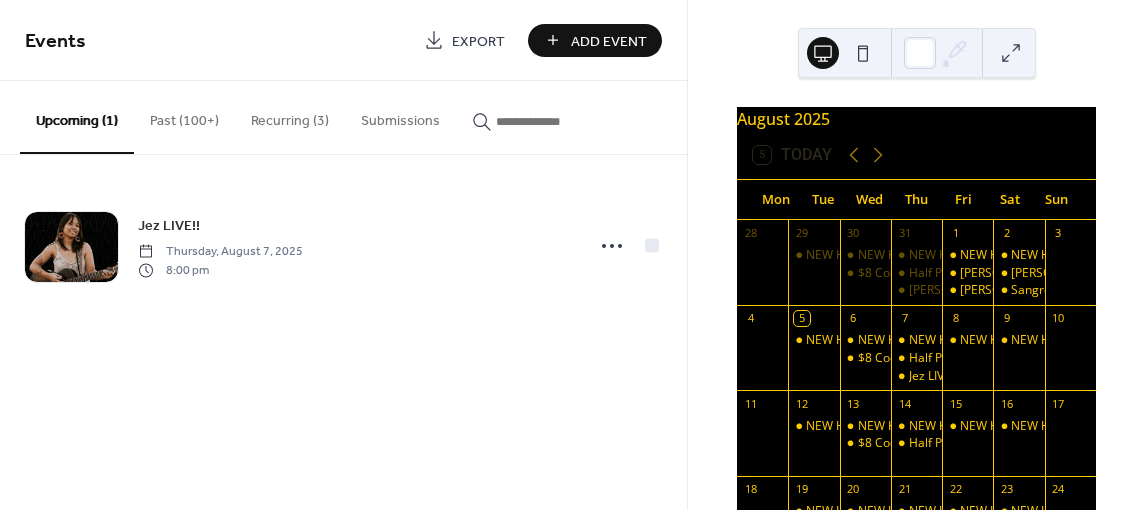 click on "Past (100+)" at bounding box center [184, 116] 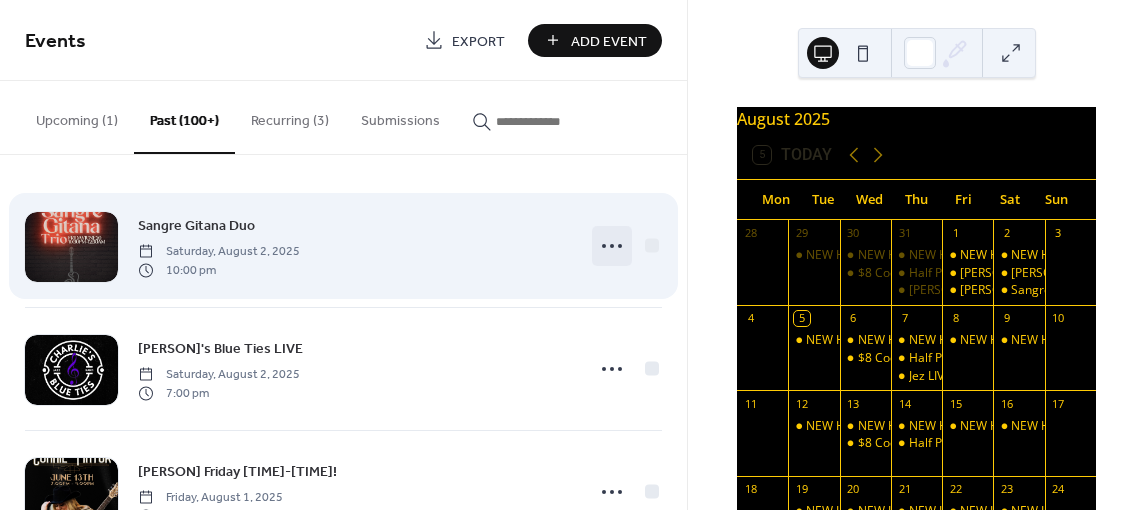 click 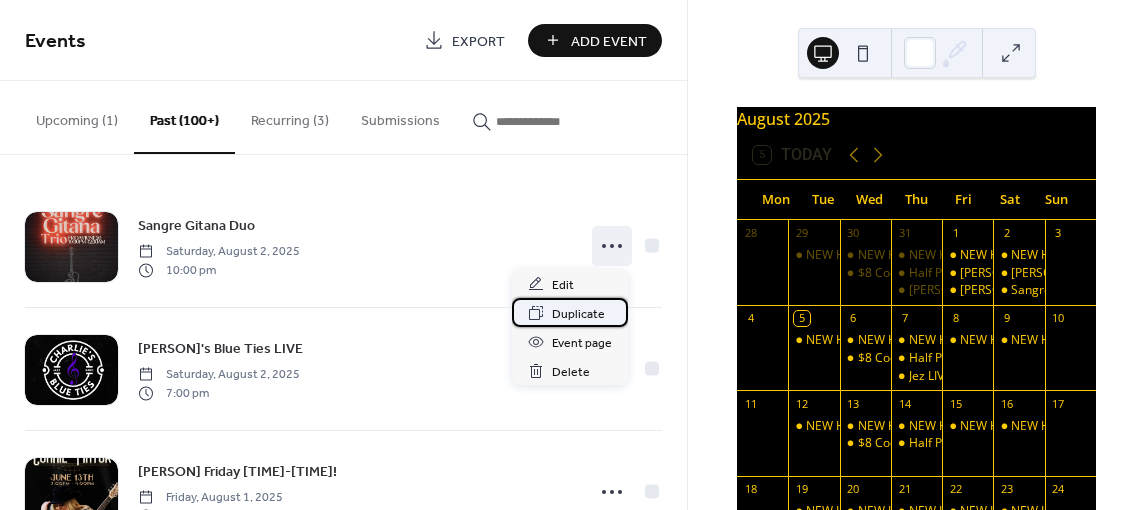 click on "Duplicate" at bounding box center [578, 314] 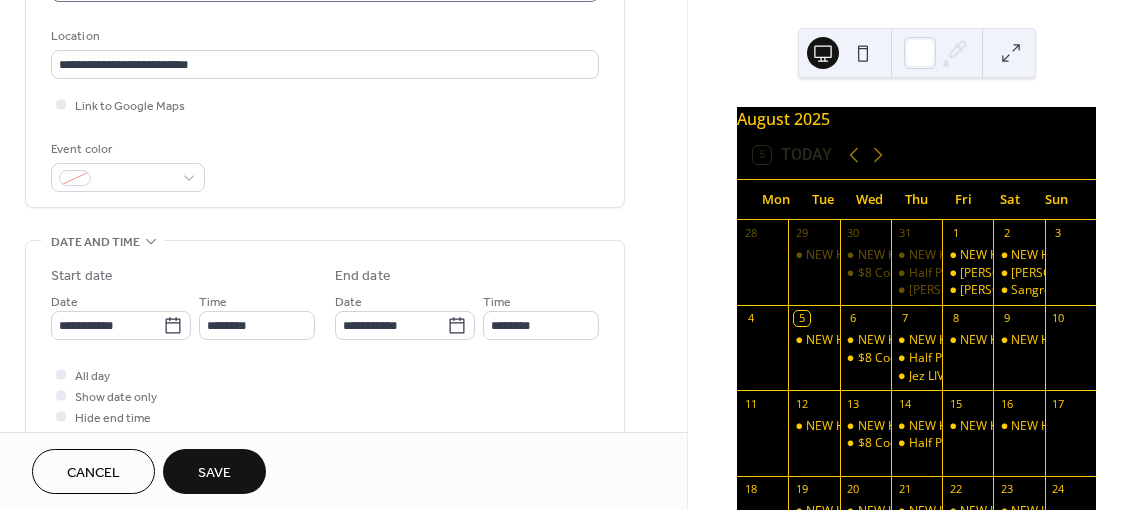 scroll, scrollTop: 412, scrollLeft: 0, axis: vertical 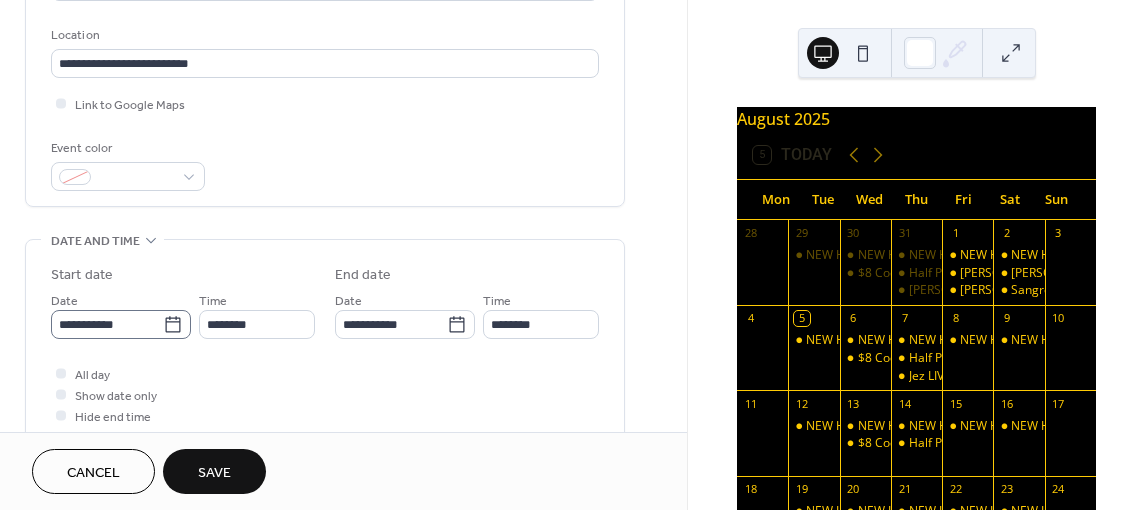 type on "**********" 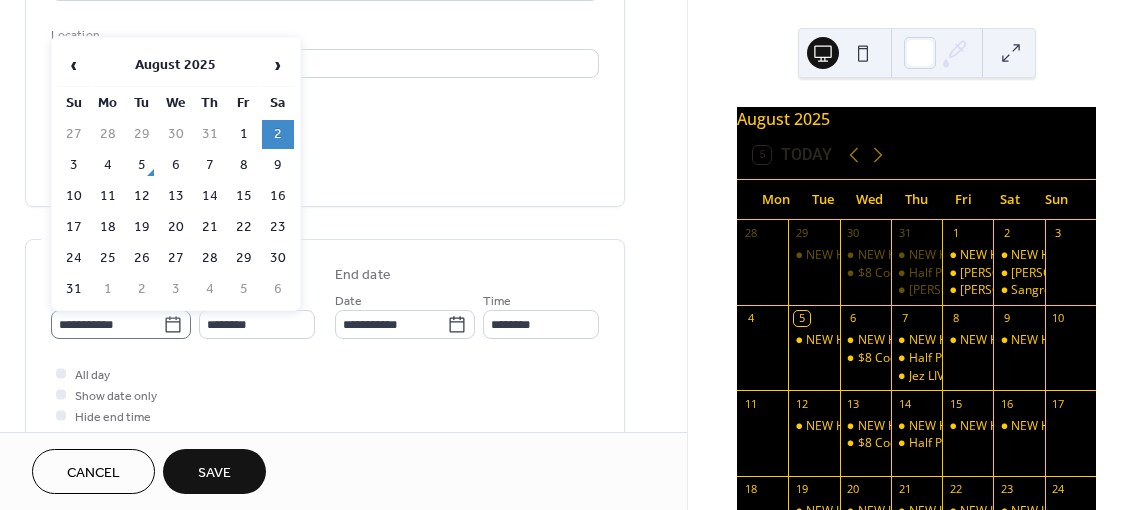 click 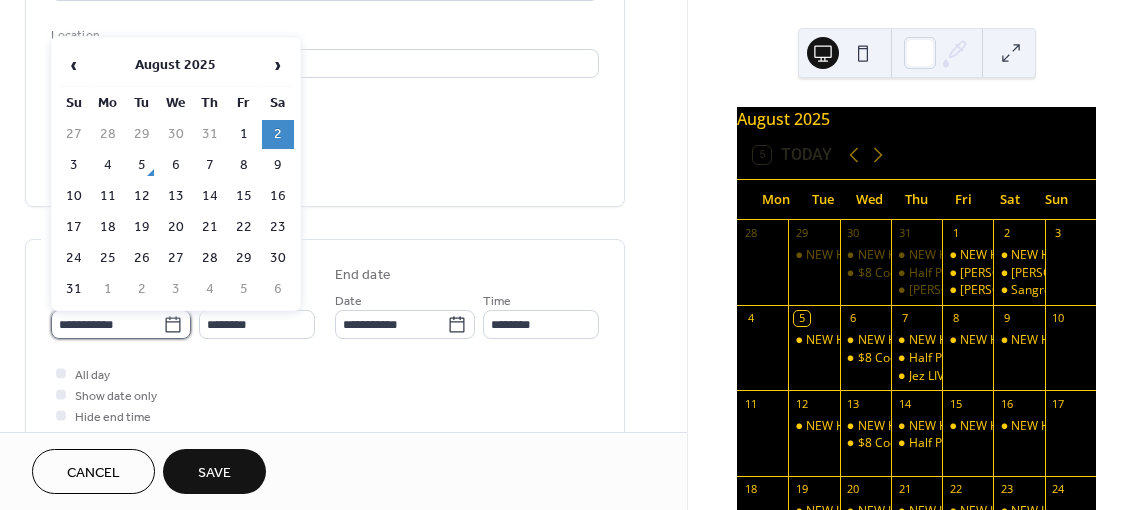click on "**********" at bounding box center (107, 324) 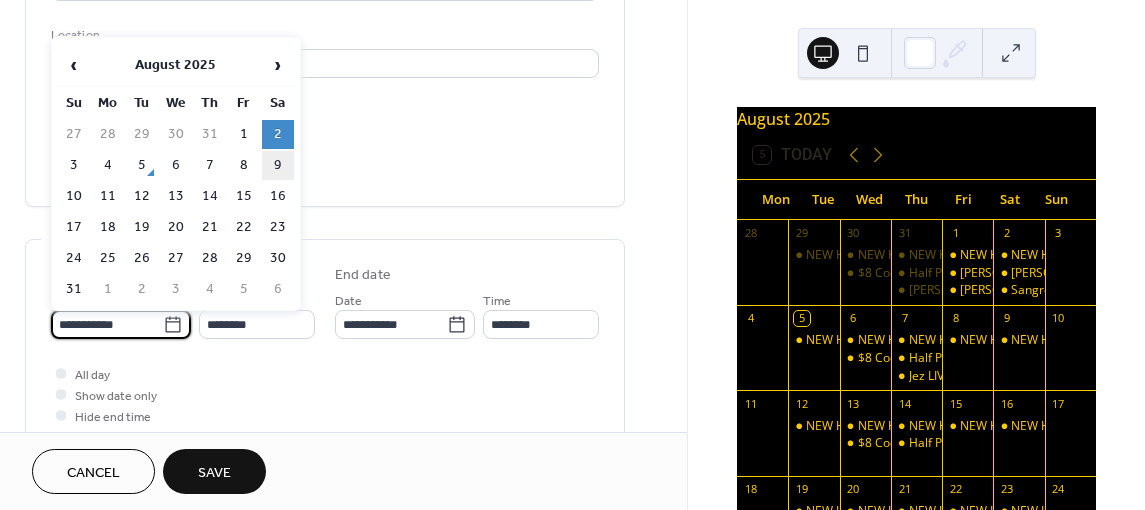 click on "9" at bounding box center [278, 165] 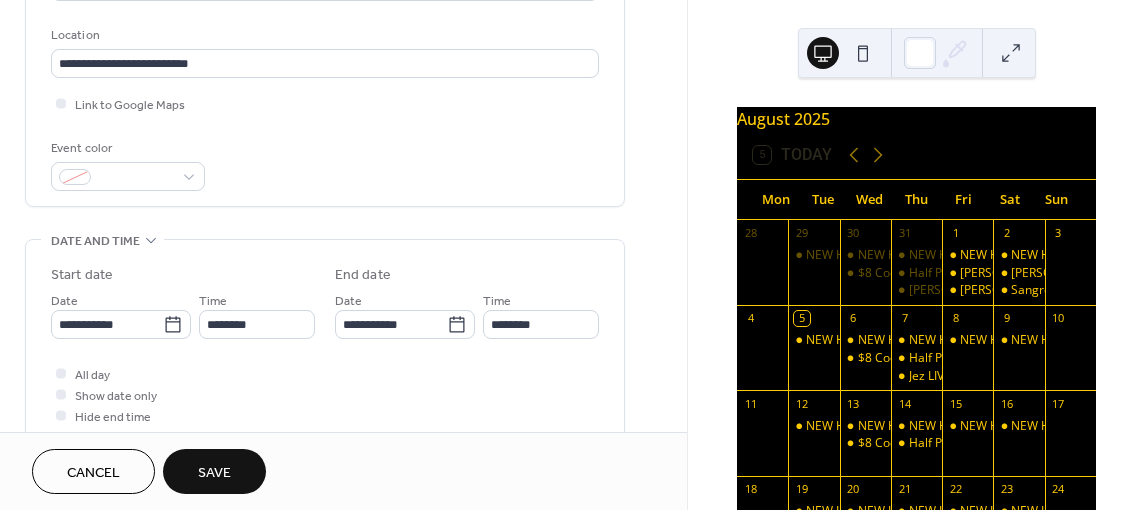 click on "Save" at bounding box center (214, 473) 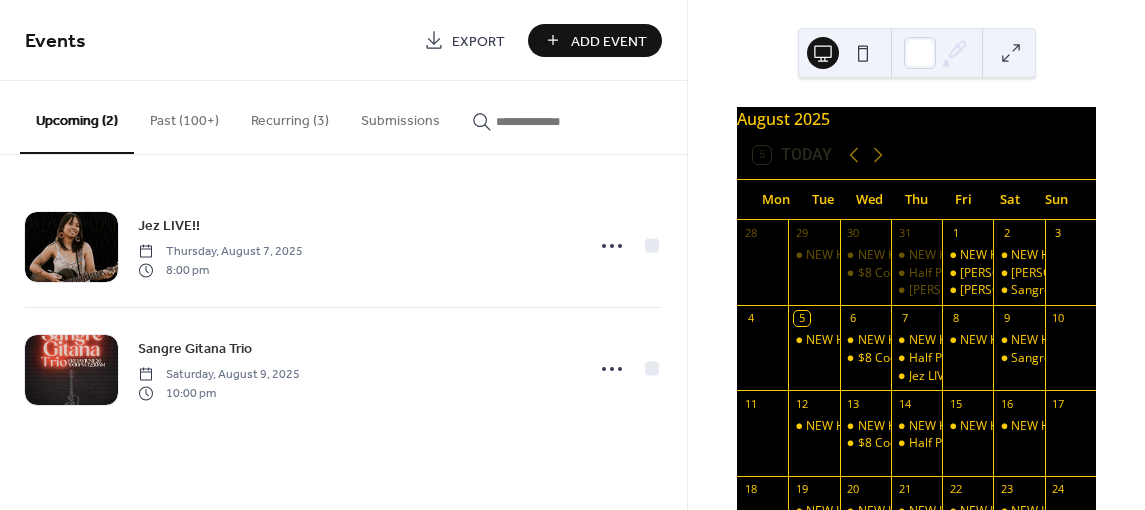 click on "Past (100+)" at bounding box center (184, 116) 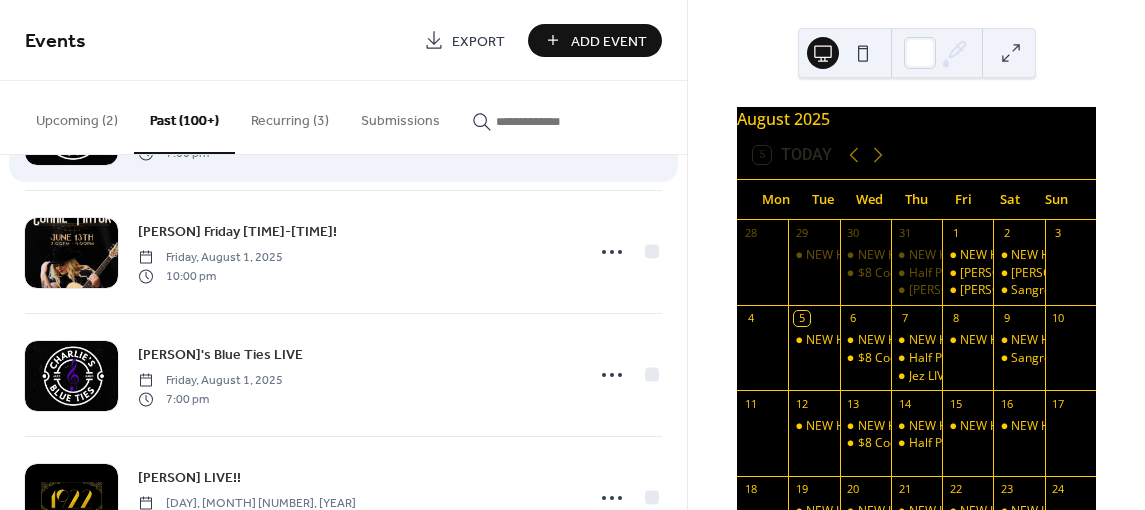 scroll, scrollTop: 235, scrollLeft: 0, axis: vertical 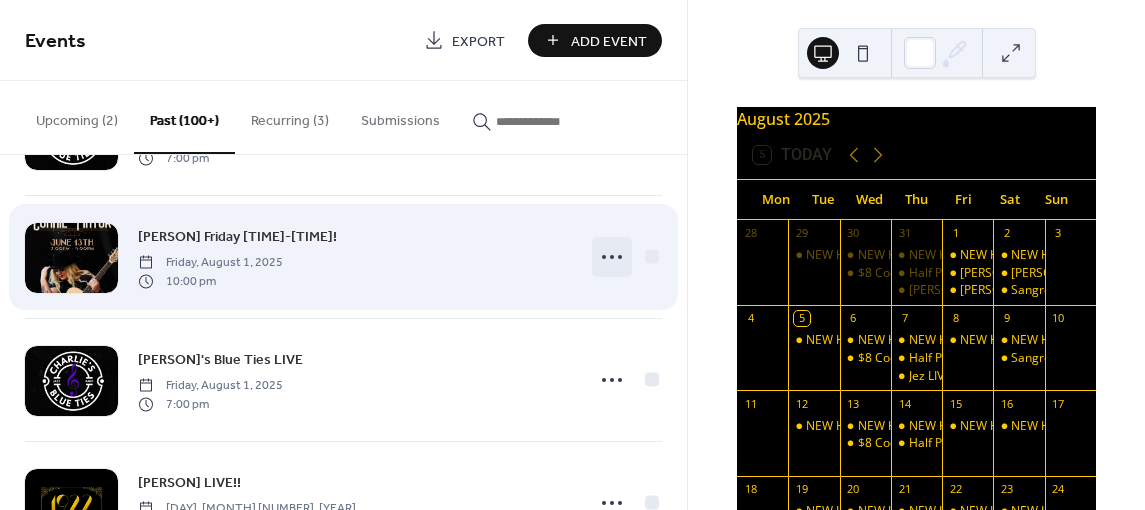 click 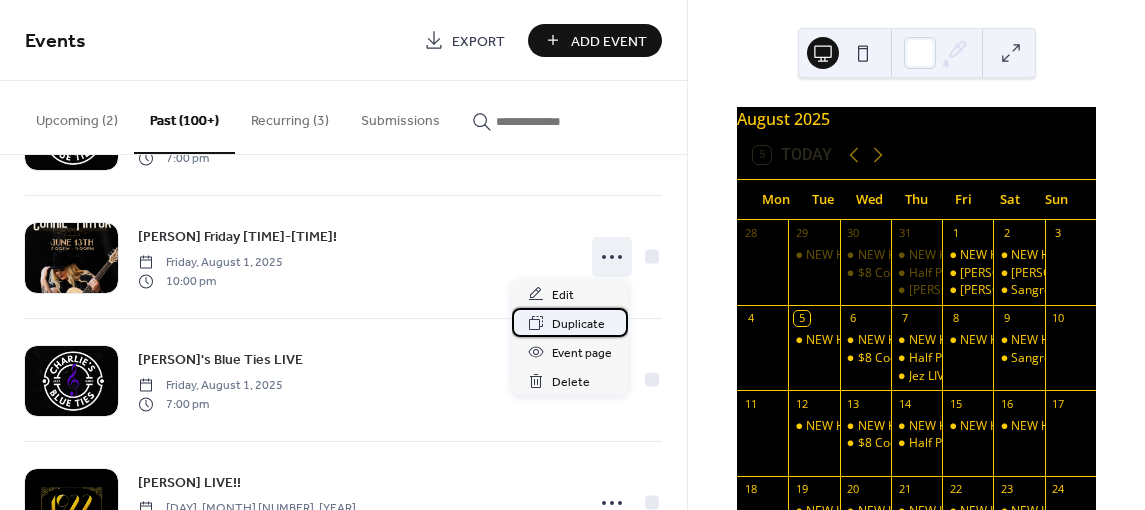 click on "Duplicate" at bounding box center (578, 324) 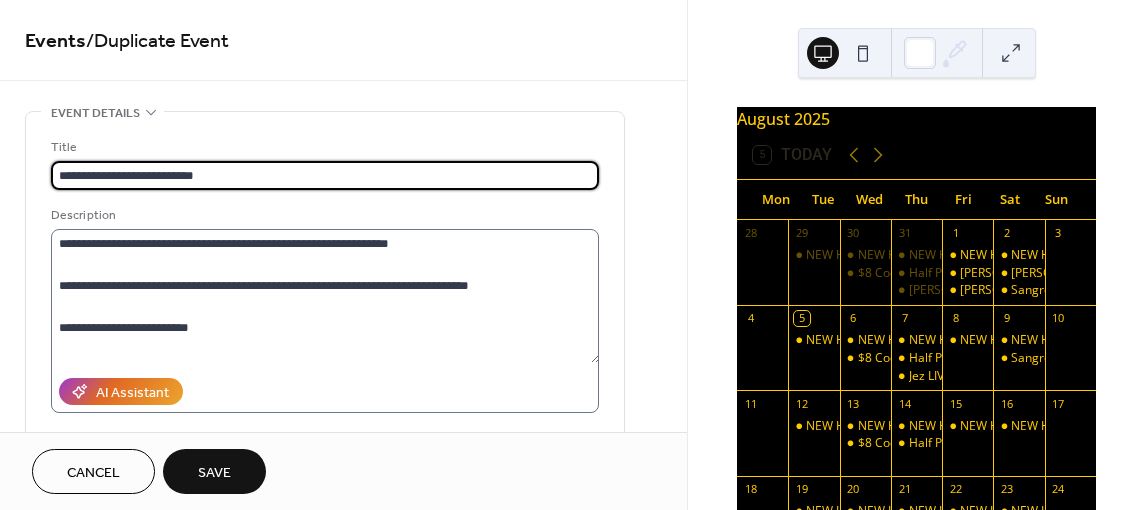 type on "**********" 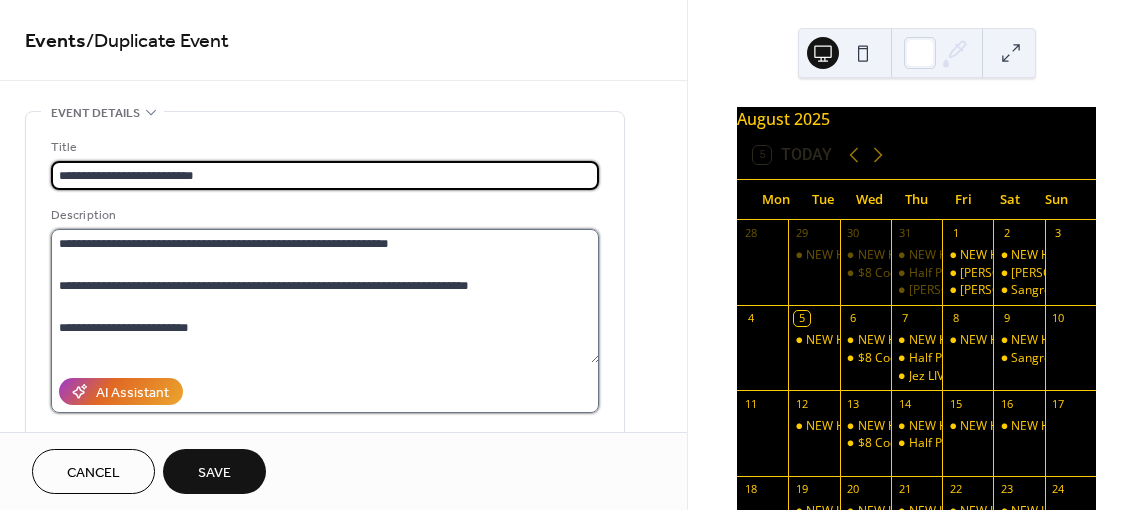 click on "**********" at bounding box center (325, 296) 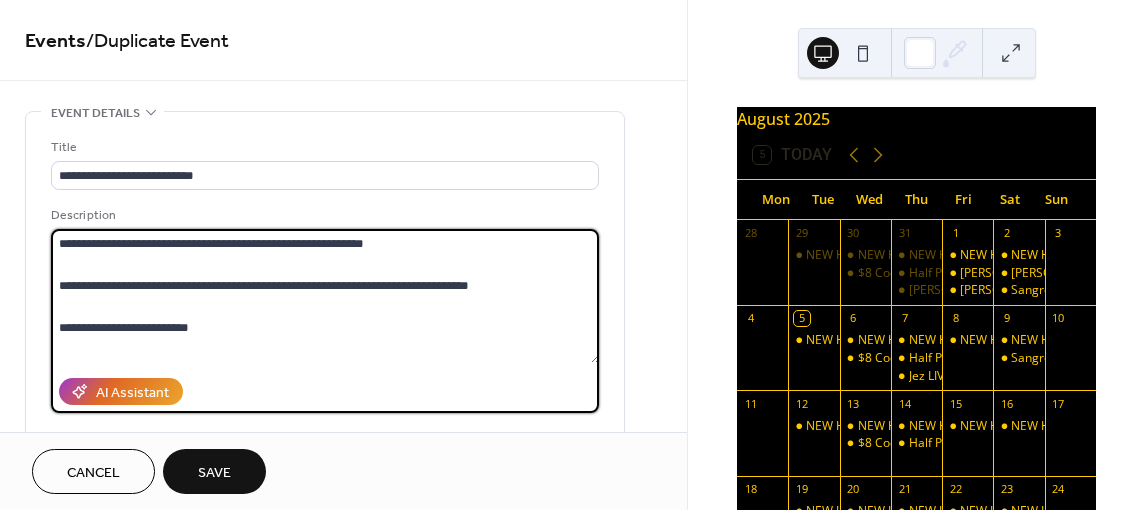 type on "**********" 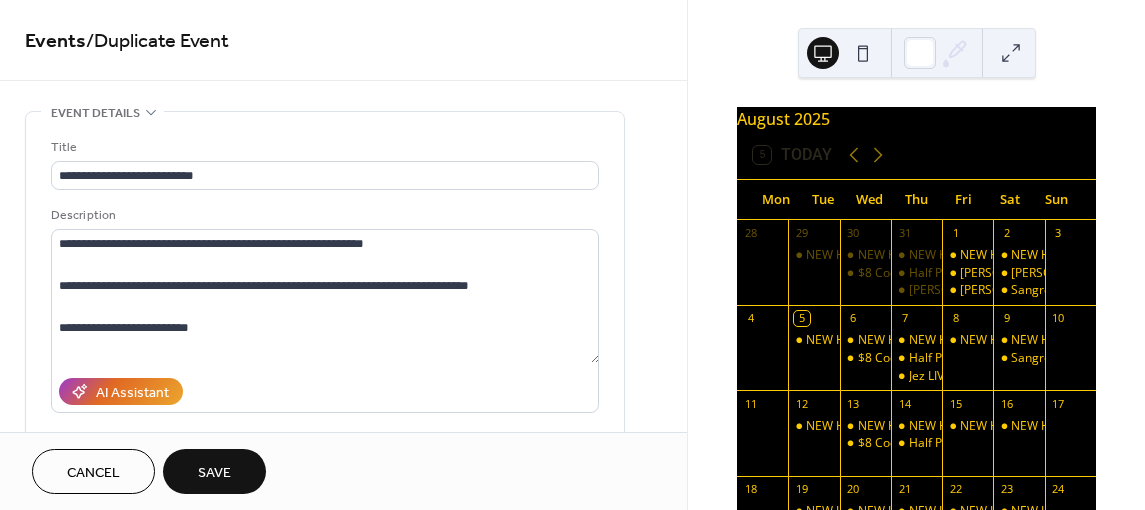 click on "**********" at bounding box center [325, 365] 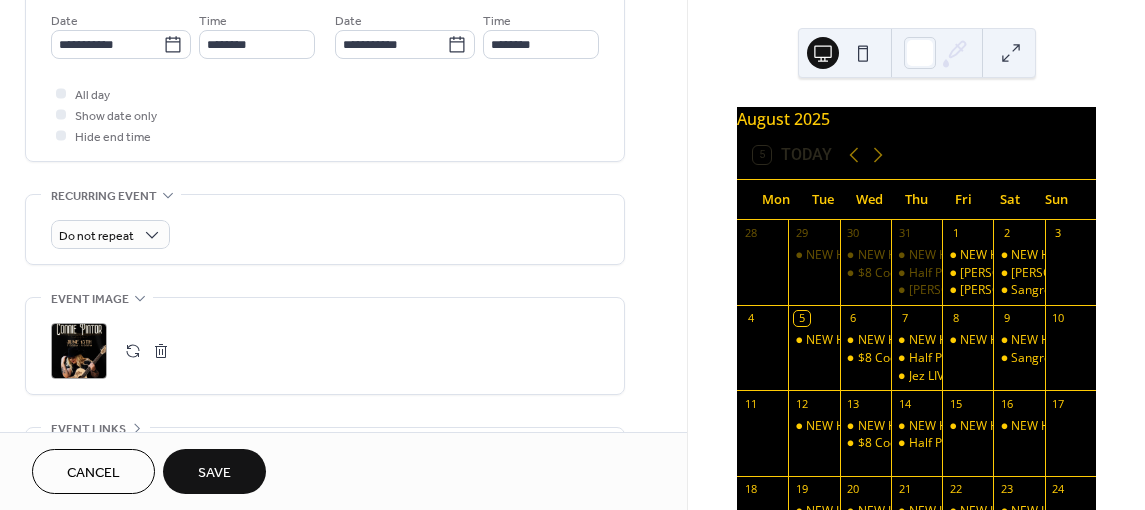 scroll, scrollTop: 689, scrollLeft: 0, axis: vertical 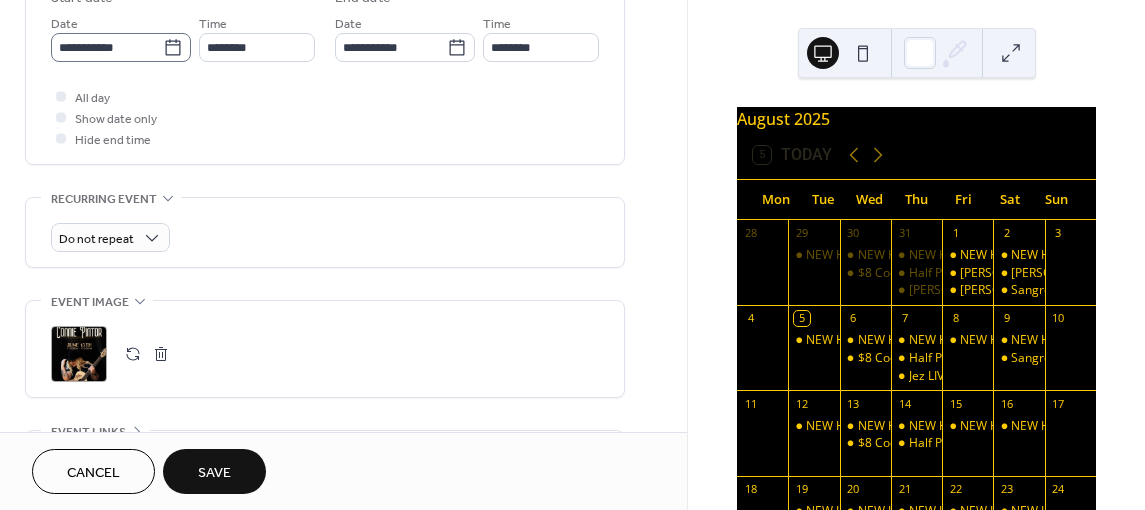 click 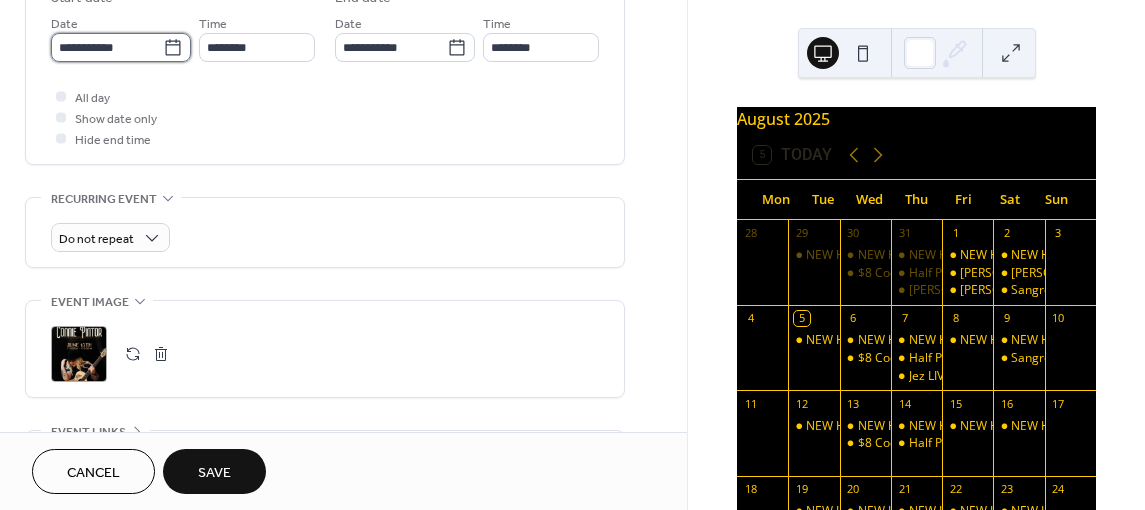 click on "**********" at bounding box center [107, 47] 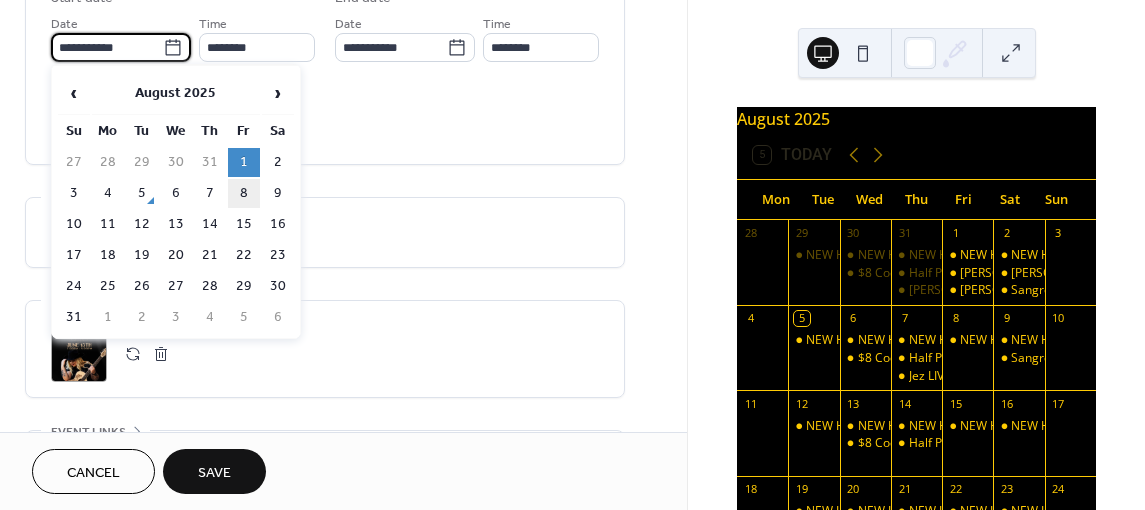 click on "8" at bounding box center (244, 193) 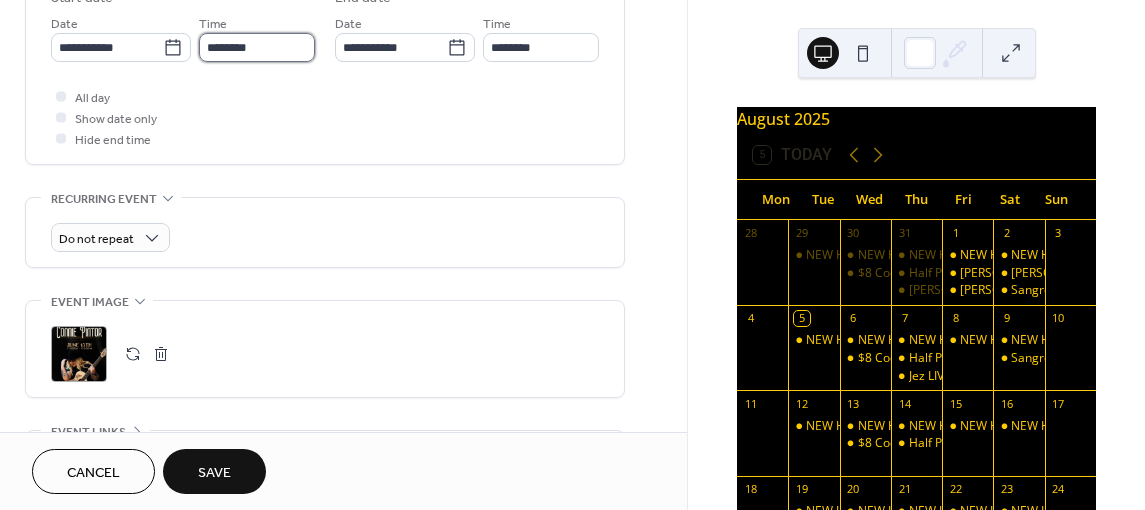 click on "********" at bounding box center (257, 47) 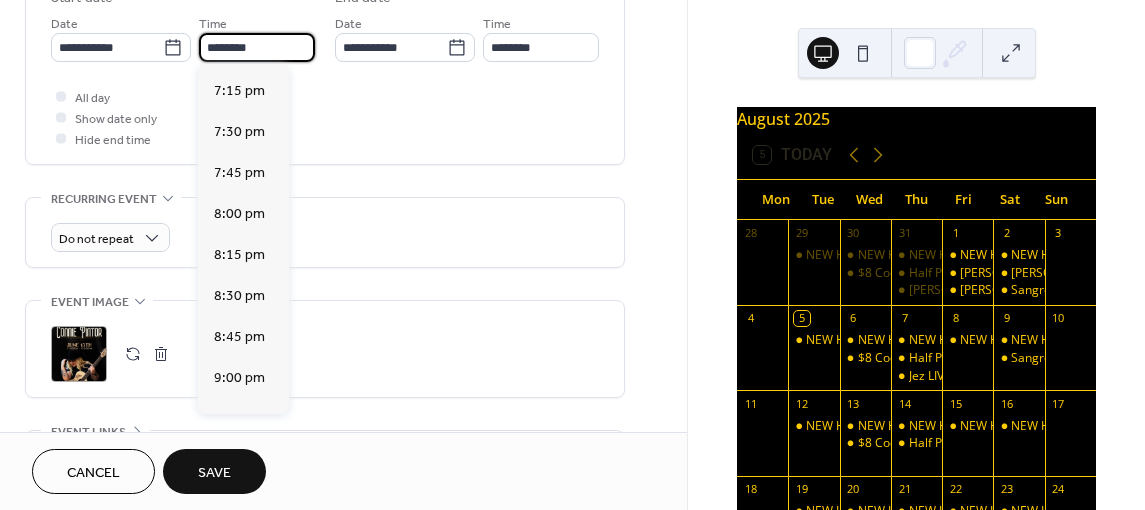 scroll, scrollTop: 2969, scrollLeft: 0, axis: vertical 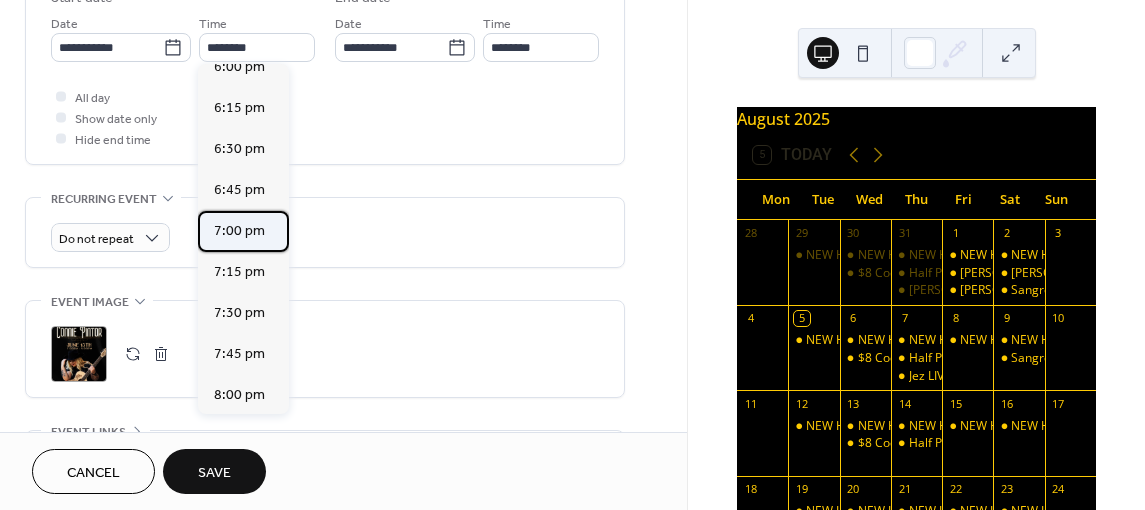 click on "7:00 pm" at bounding box center [239, 231] 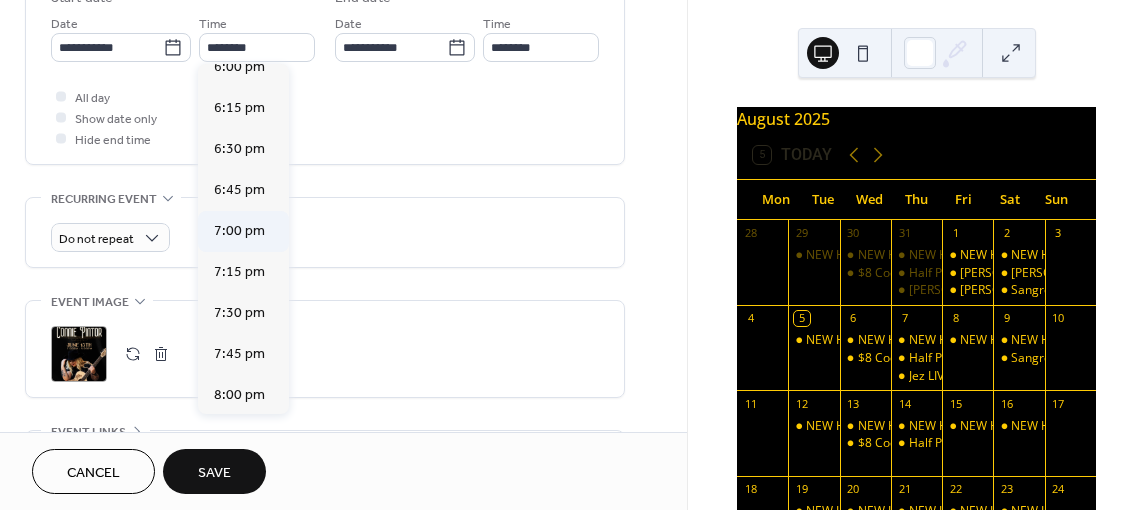 type on "*******" 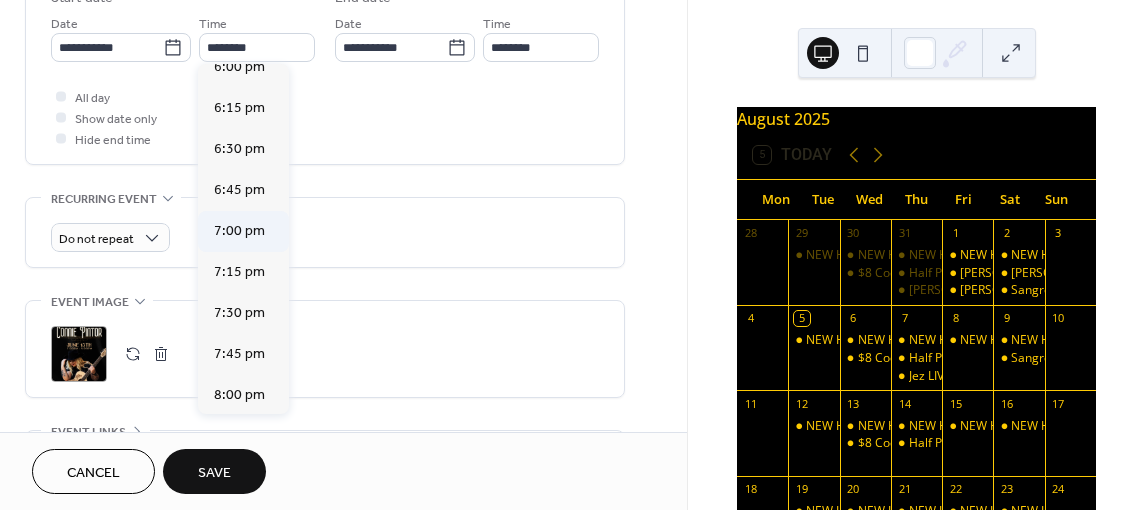 type on "**********" 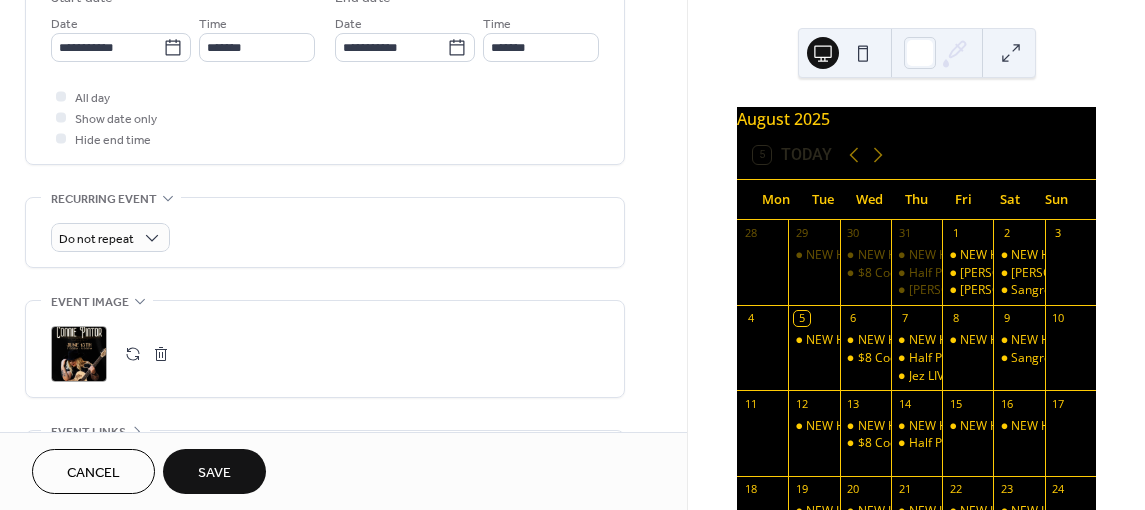 click on "Save" at bounding box center [214, 473] 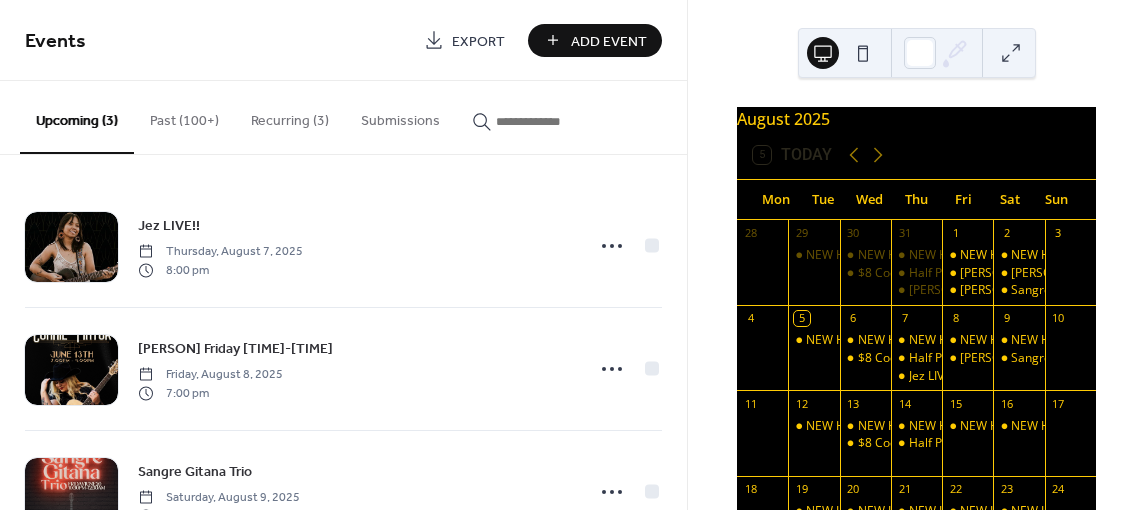 click on "Past (100+)" at bounding box center [184, 116] 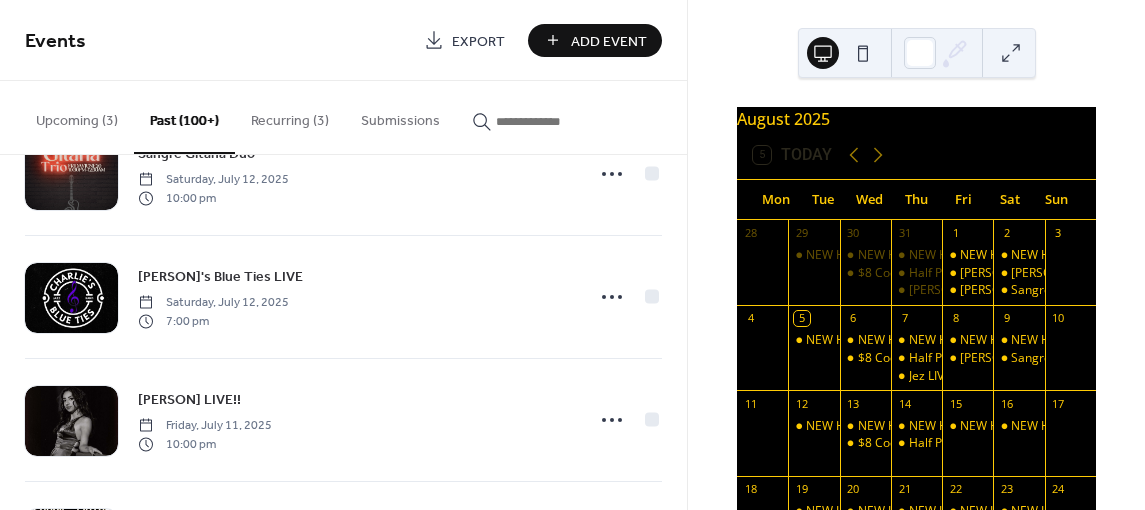 scroll, scrollTop: 1629, scrollLeft: 0, axis: vertical 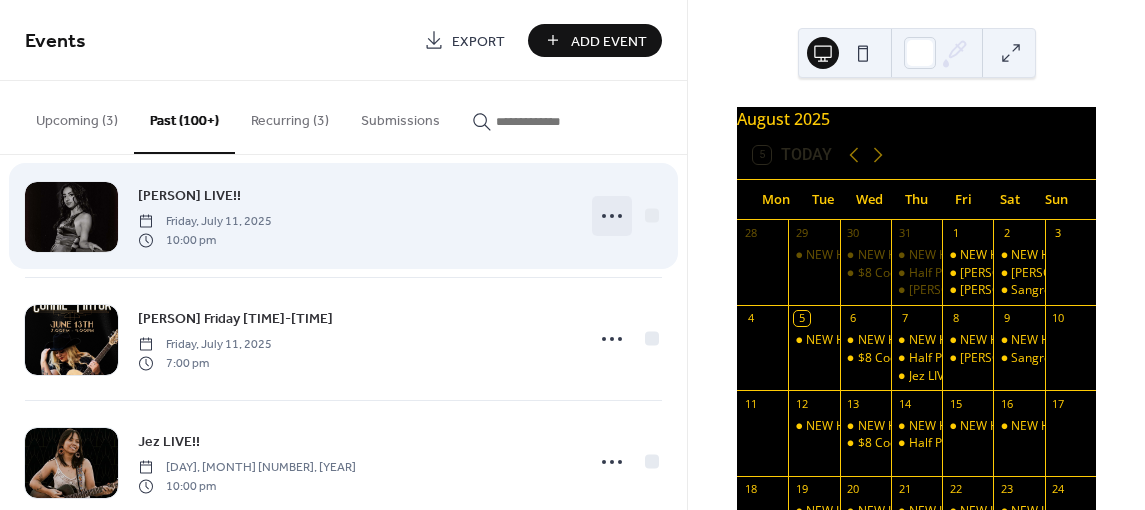 click 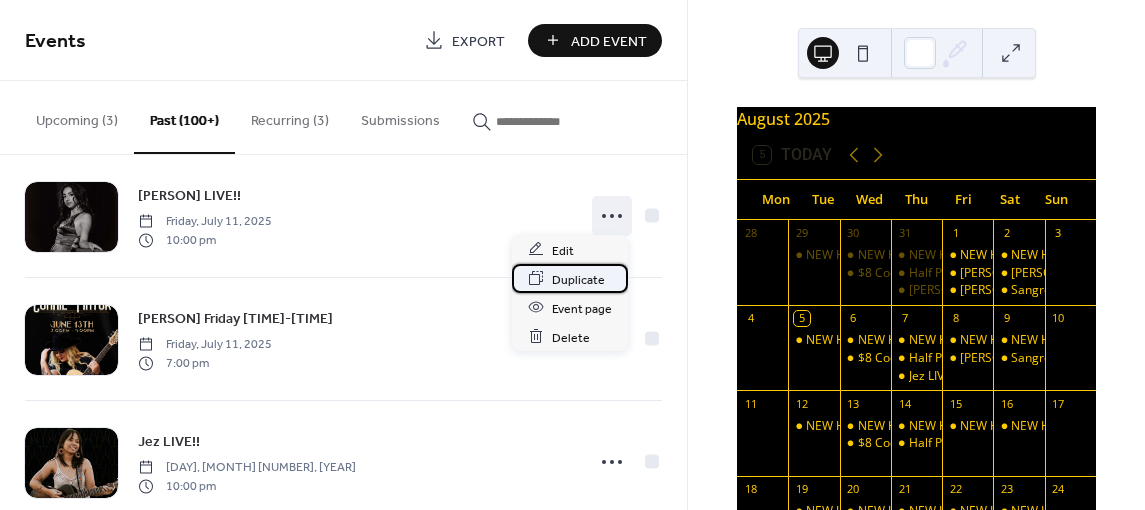 click on "Duplicate" at bounding box center [578, 279] 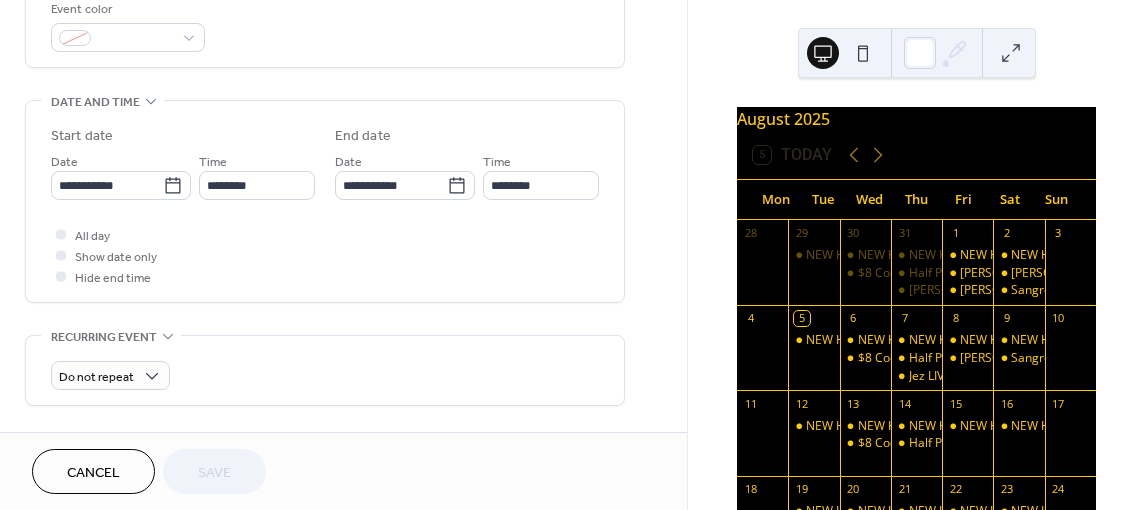 scroll, scrollTop: 548, scrollLeft: 0, axis: vertical 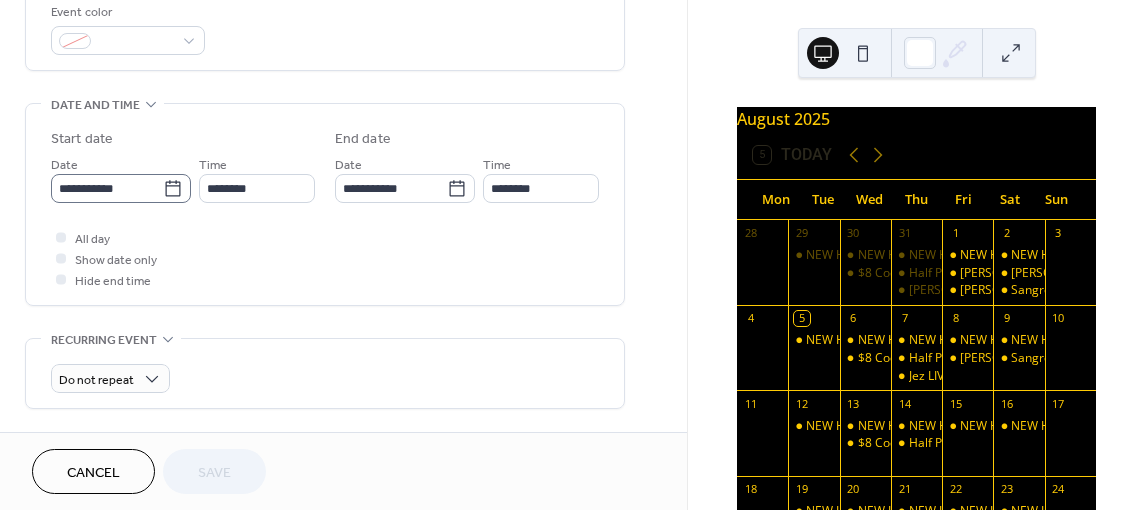 click 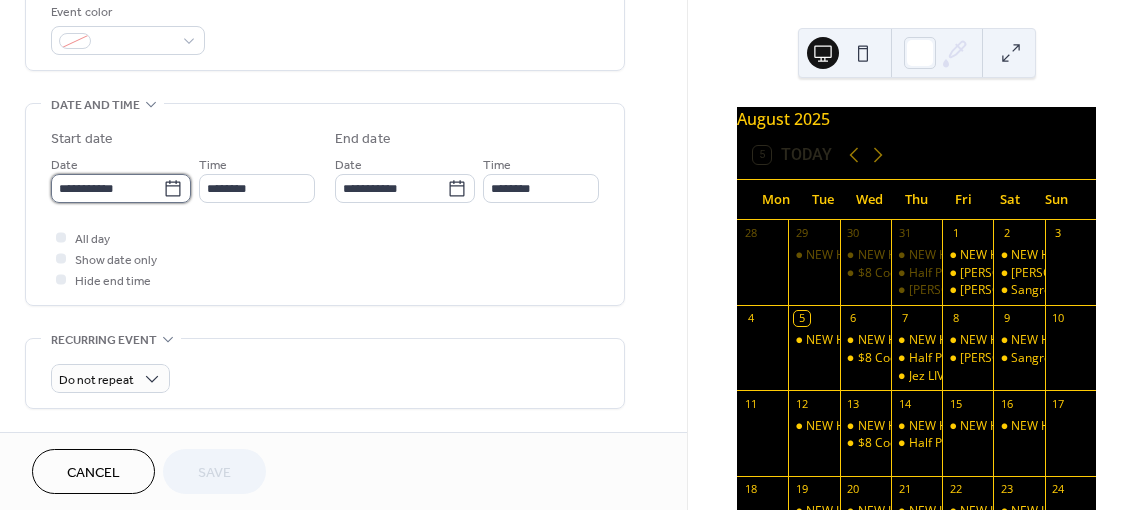 click on "**********" at bounding box center [107, 188] 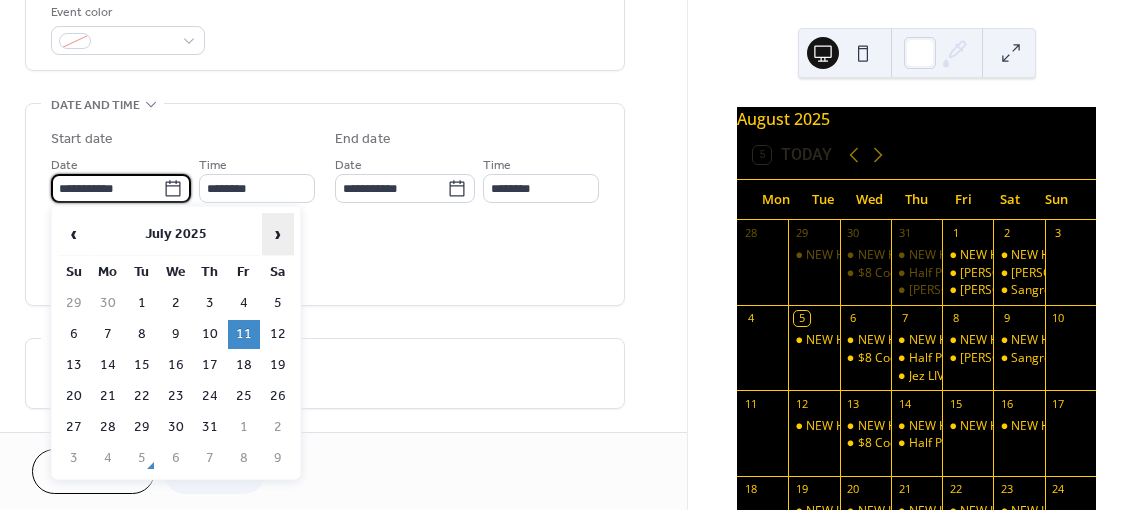 click on "›" at bounding box center [278, 234] 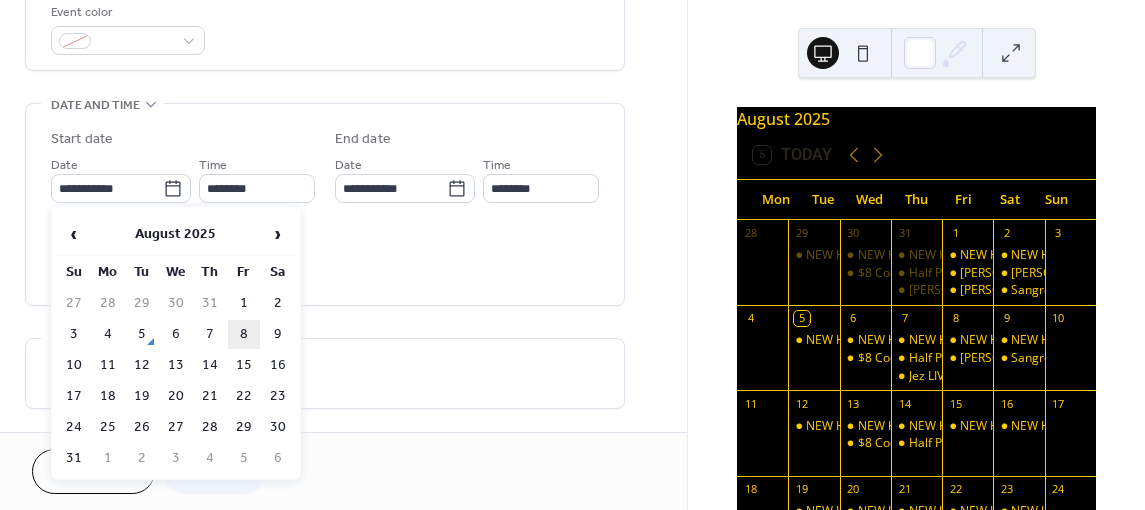 click on "8" at bounding box center (244, 334) 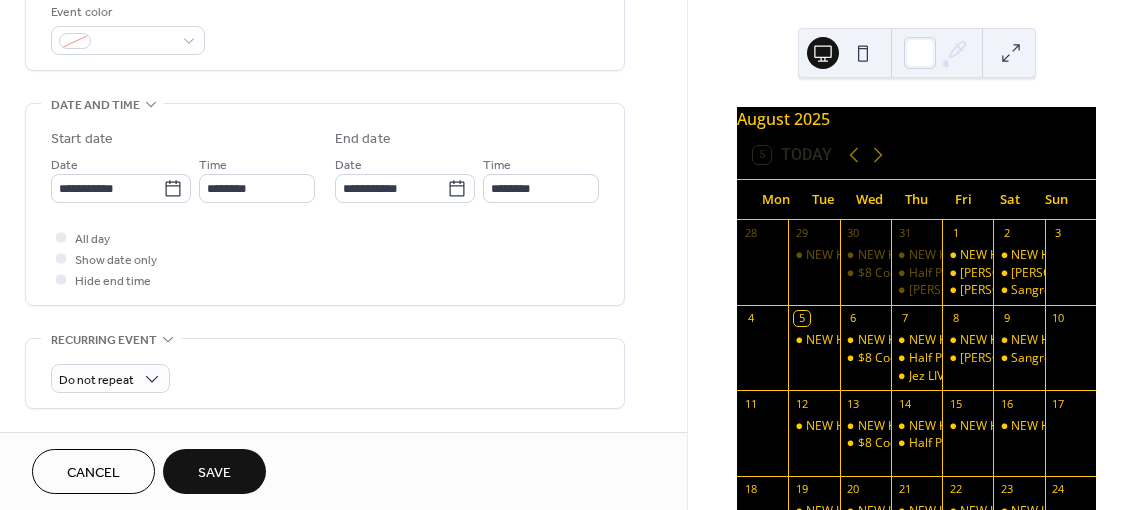 click on "Save" at bounding box center [214, 473] 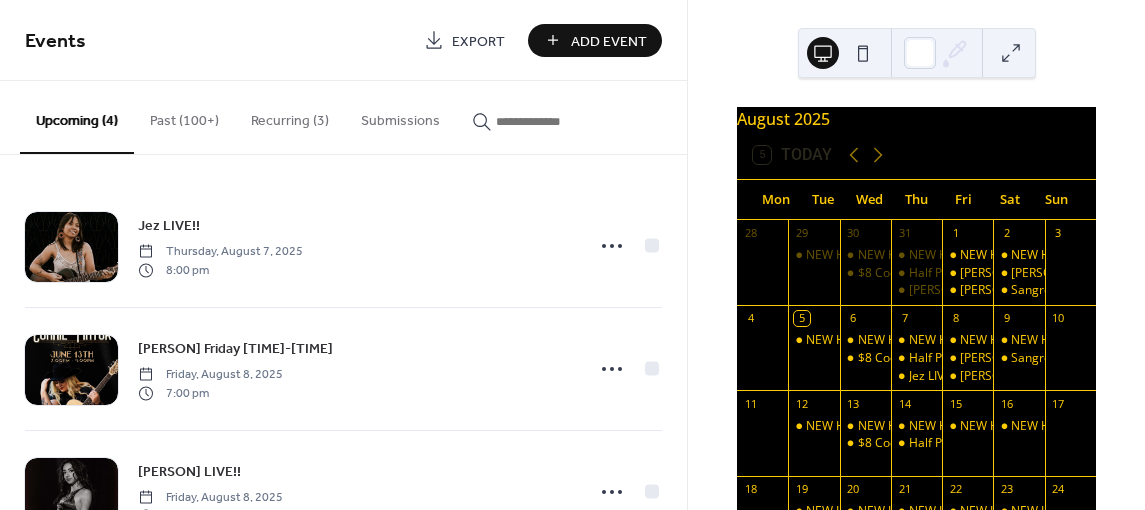 click on "Past (100+)" at bounding box center (184, 116) 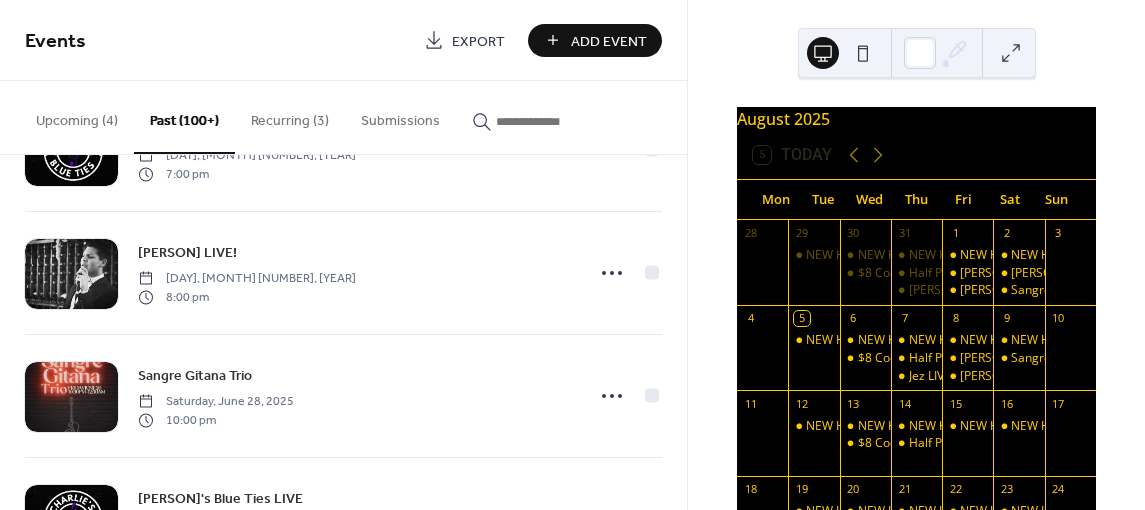 scroll, scrollTop: 2191, scrollLeft: 0, axis: vertical 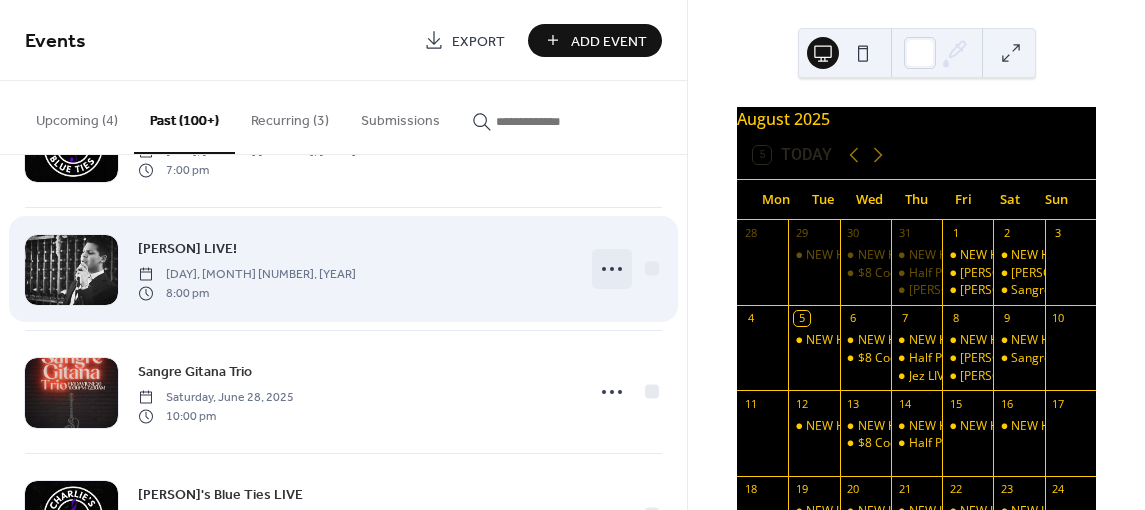 click 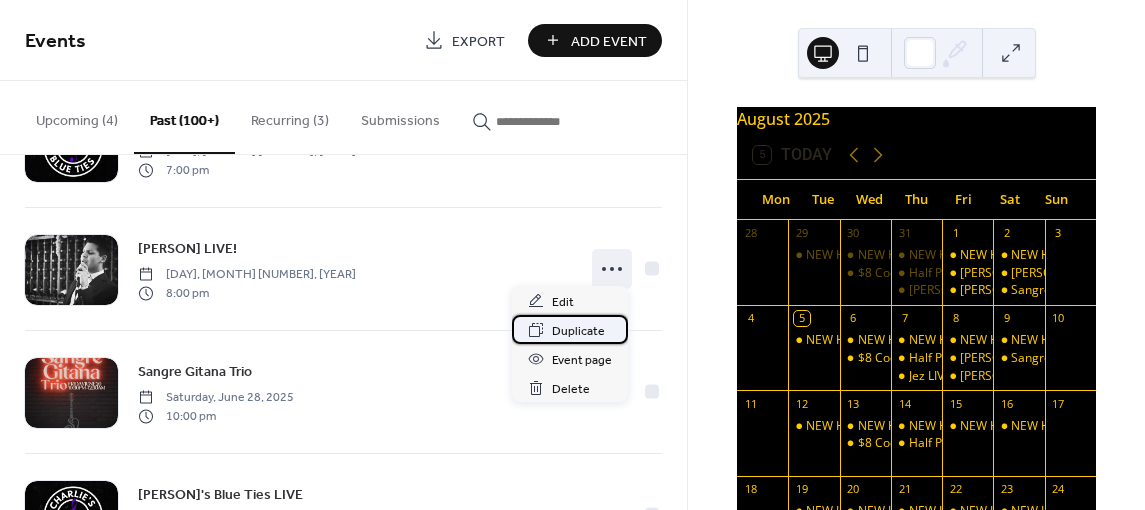 click on "Duplicate" at bounding box center (578, 331) 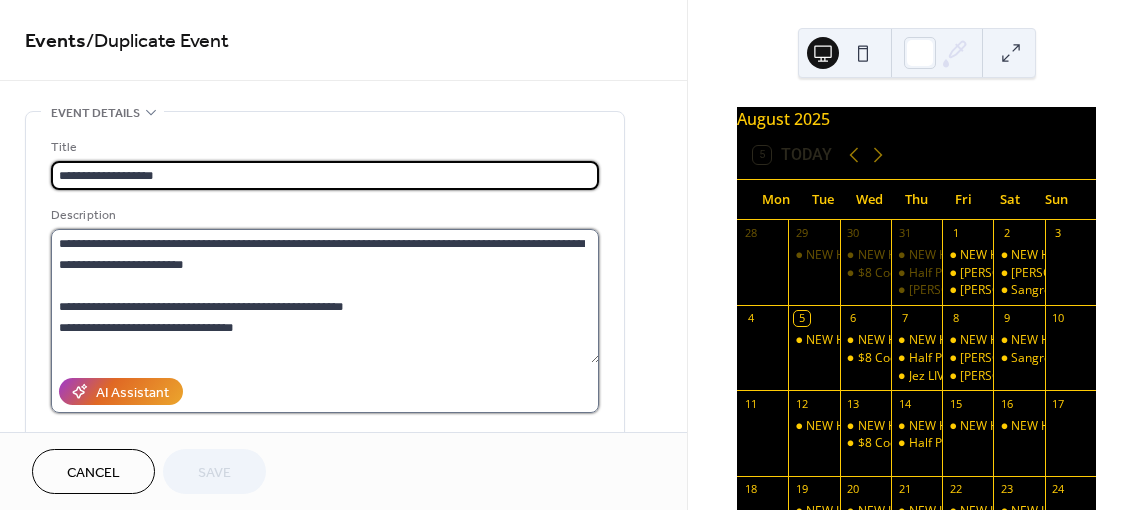 click on "**********" at bounding box center (325, 296) 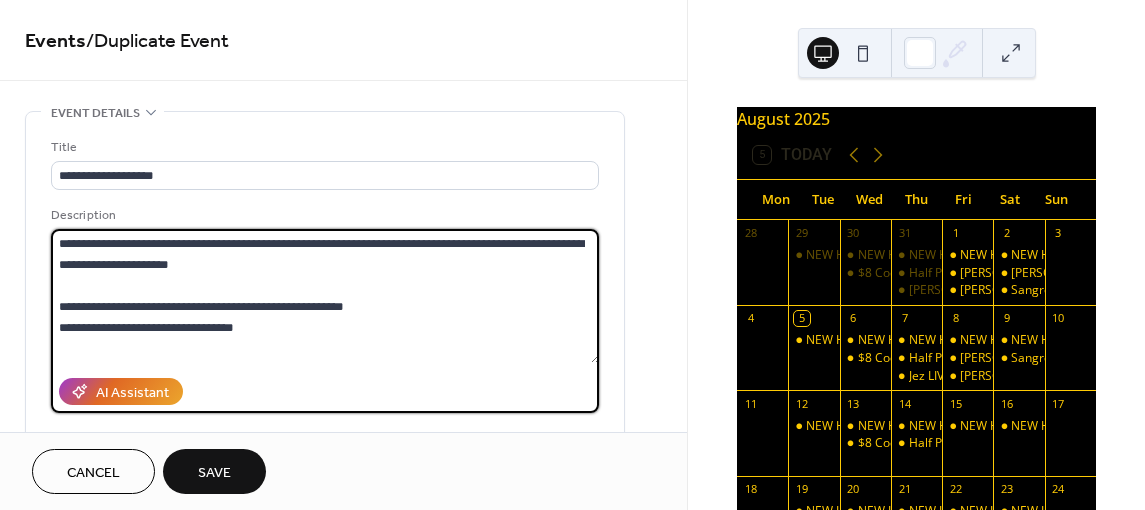 click on "**********" at bounding box center [325, 296] 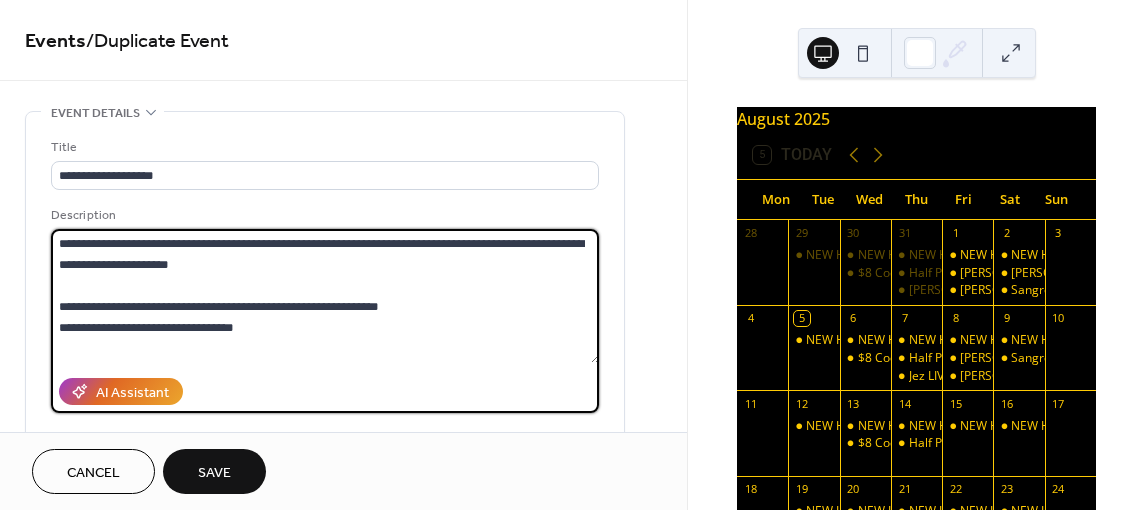 scroll, scrollTop: 20, scrollLeft: 0, axis: vertical 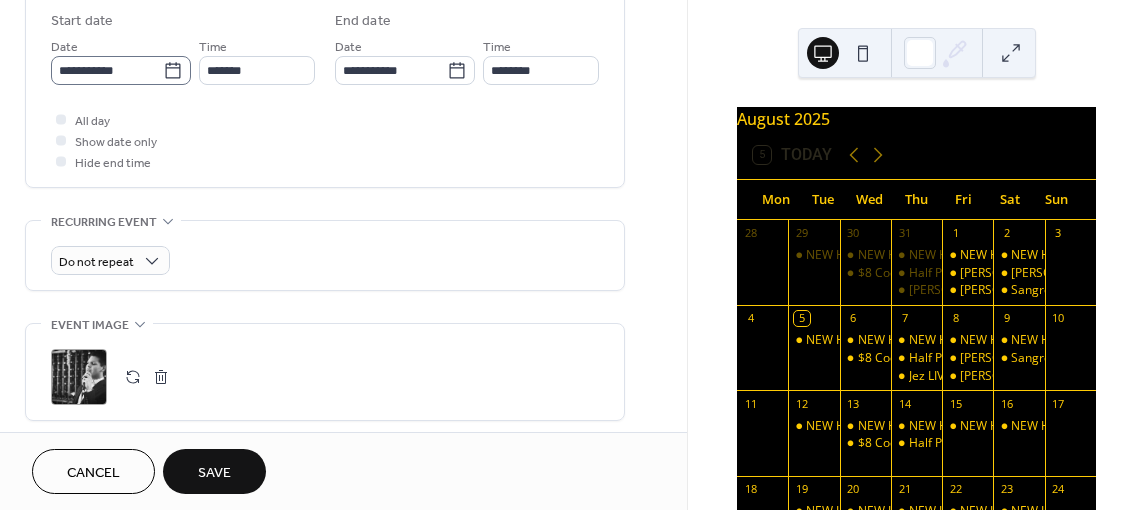 type on "**********" 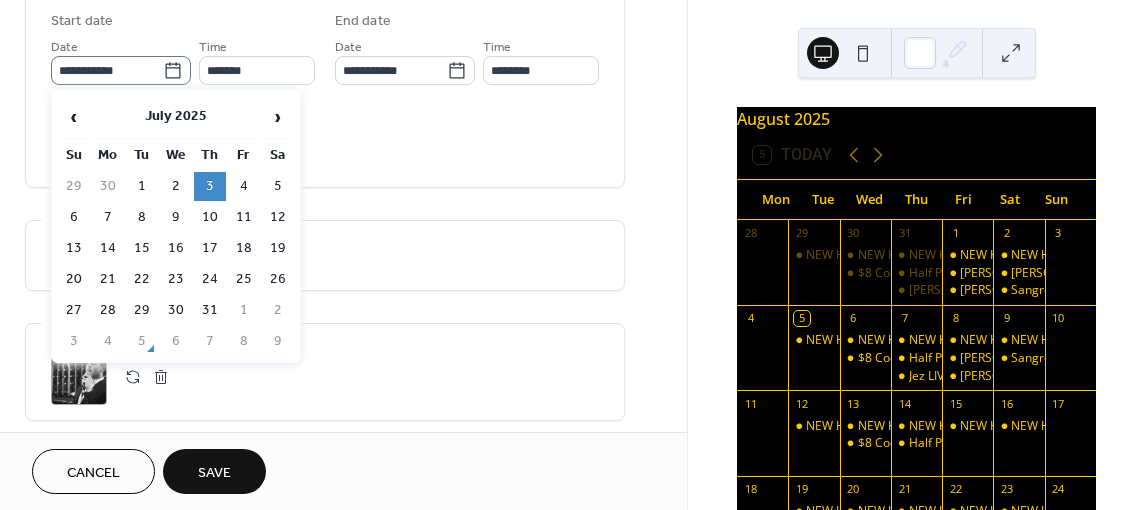 click 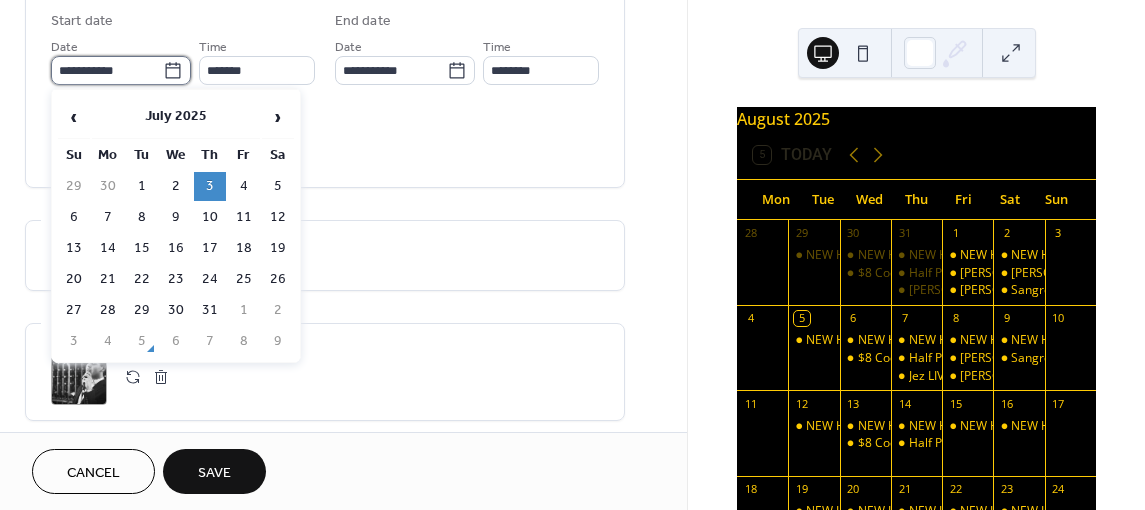 click on "**********" at bounding box center [107, 70] 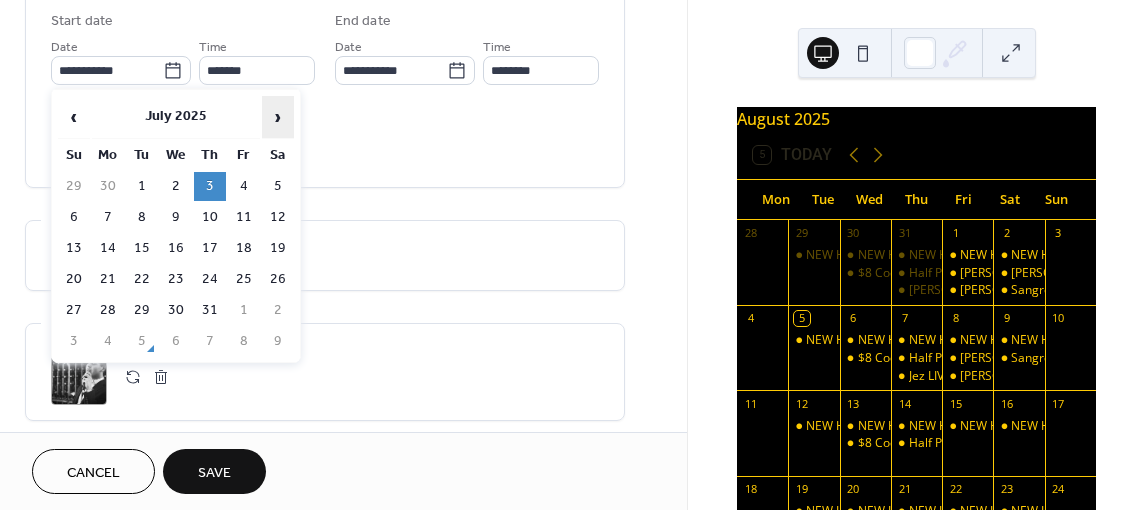 click on "›" at bounding box center [278, 117] 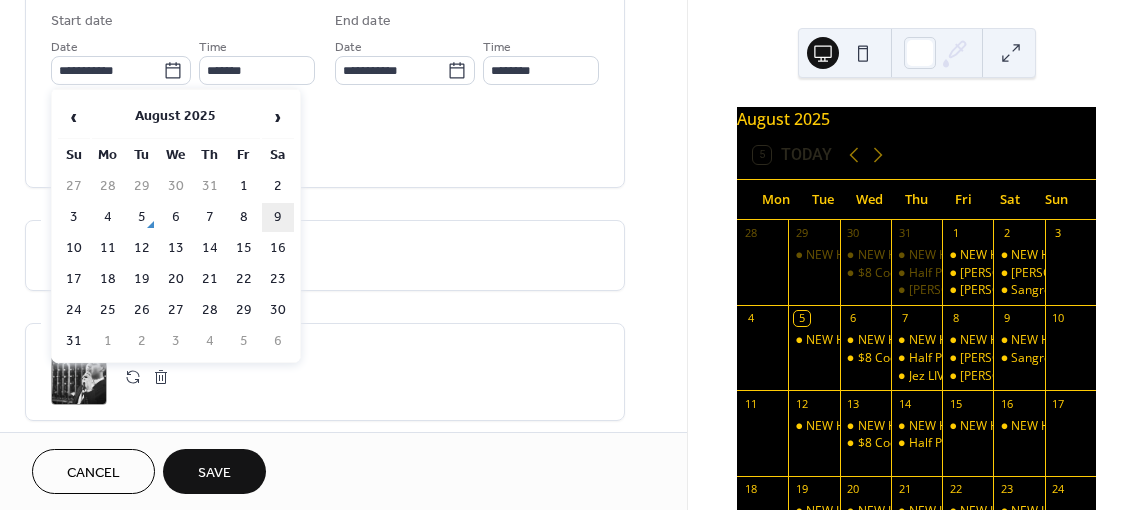 click on "9" at bounding box center [278, 217] 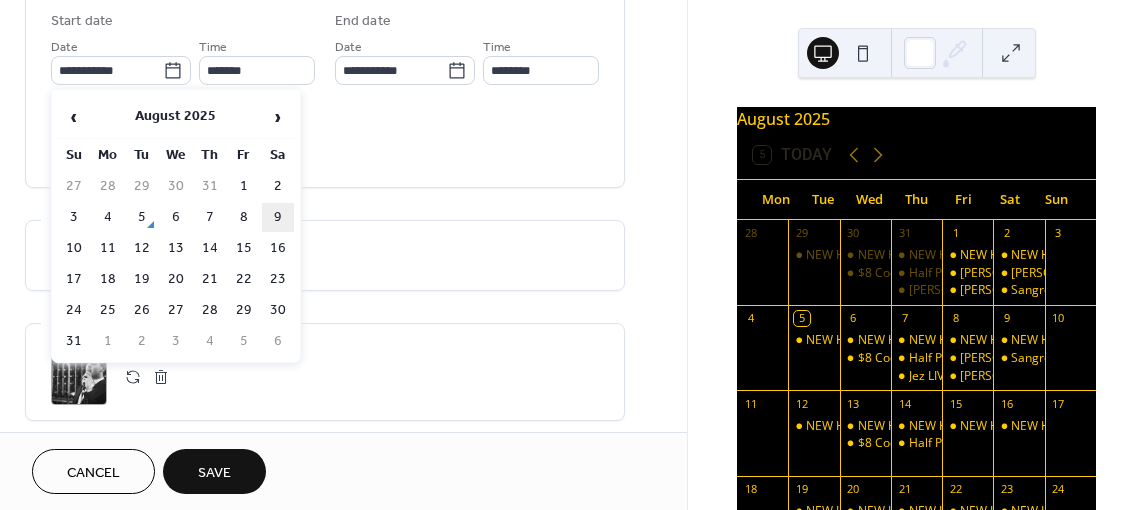 type on "**********" 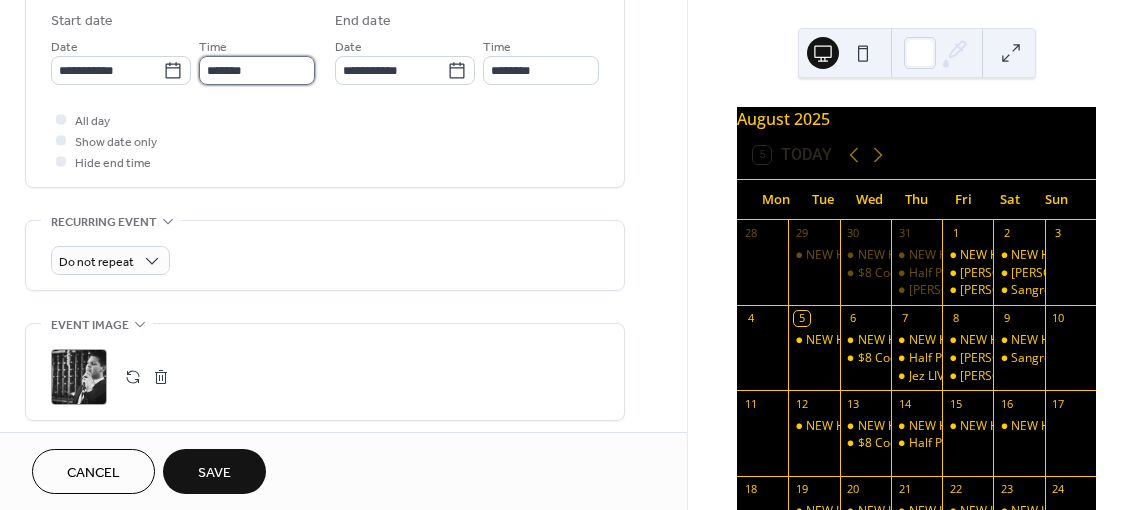 click on "*******" at bounding box center [257, 70] 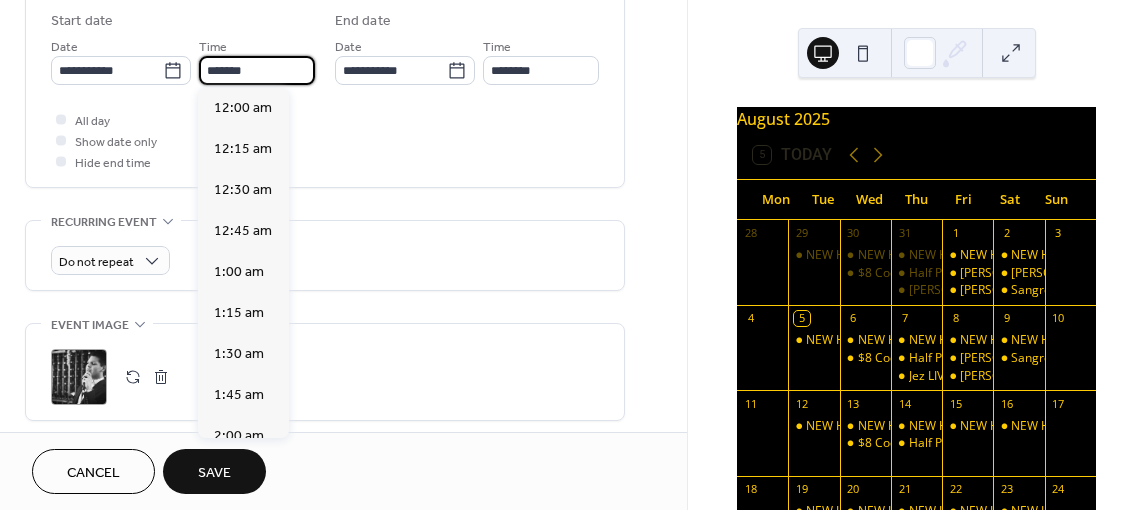 scroll, scrollTop: 3280, scrollLeft: 0, axis: vertical 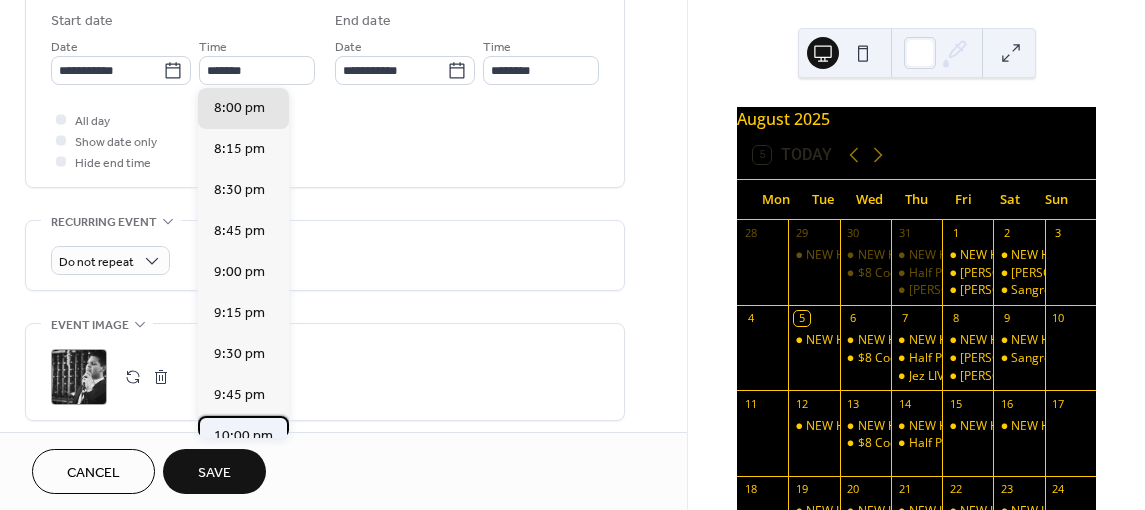 click on "10:00 pm" at bounding box center [243, 435] 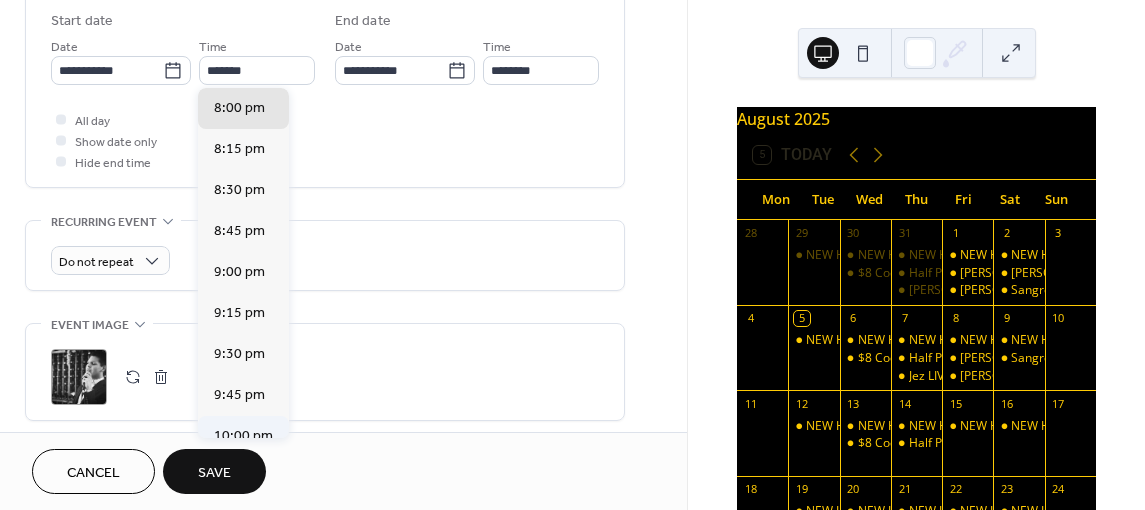 type on "********" 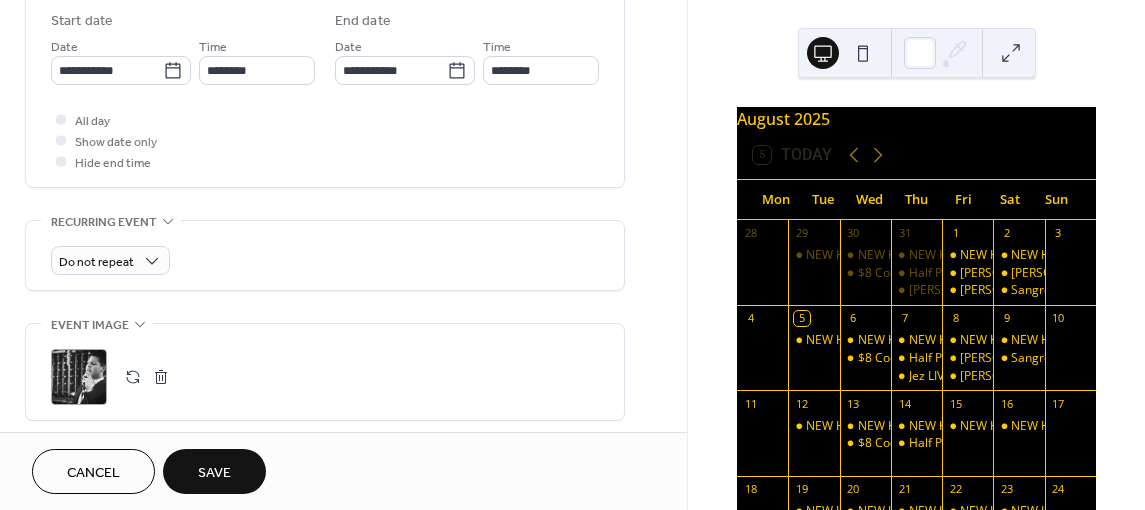 click on "**********" at bounding box center (325, 91) 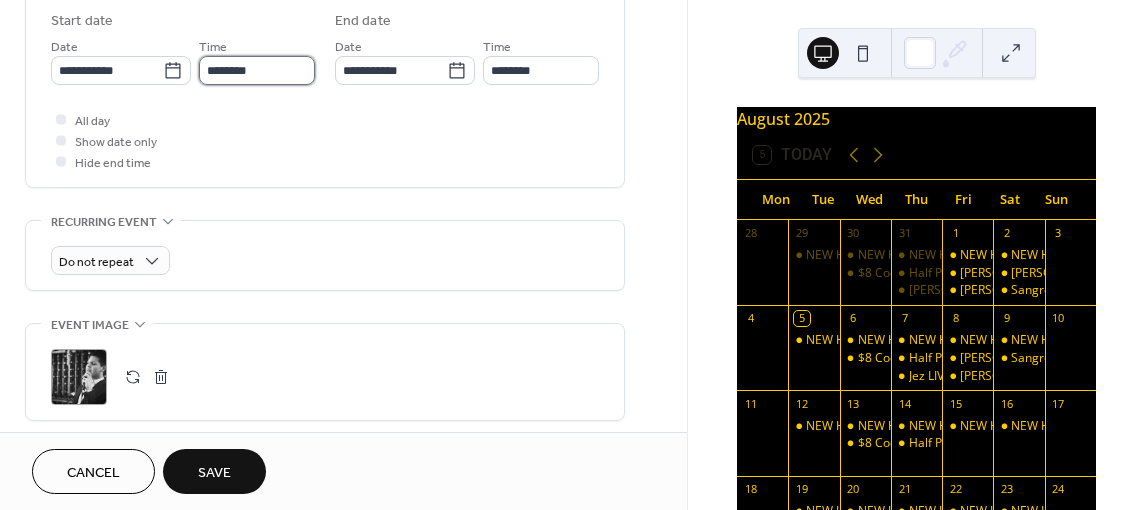 click on "********" at bounding box center (257, 70) 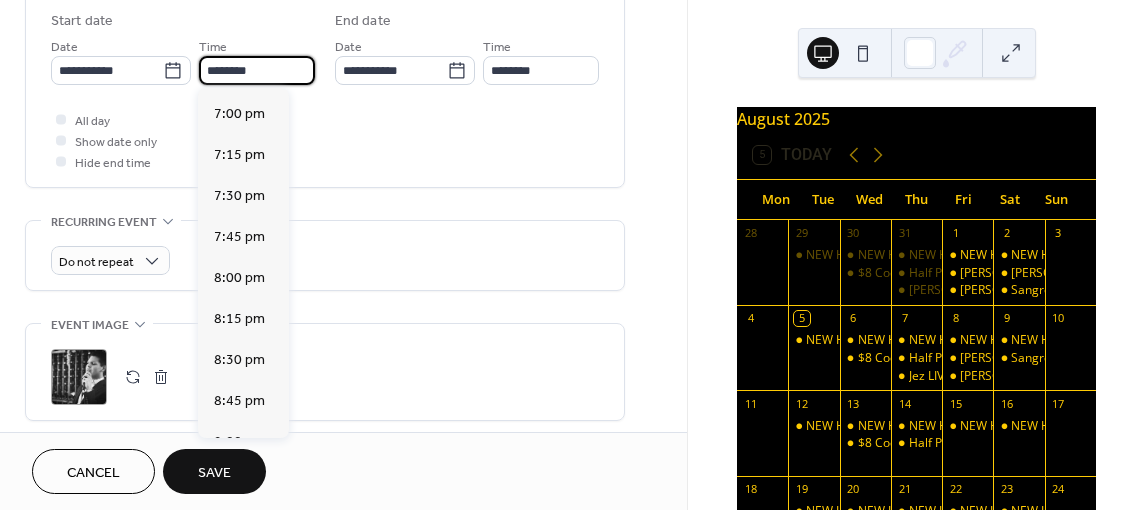 scroll, scrollTop: 3060, scrollLeft: 0, axis: vertical 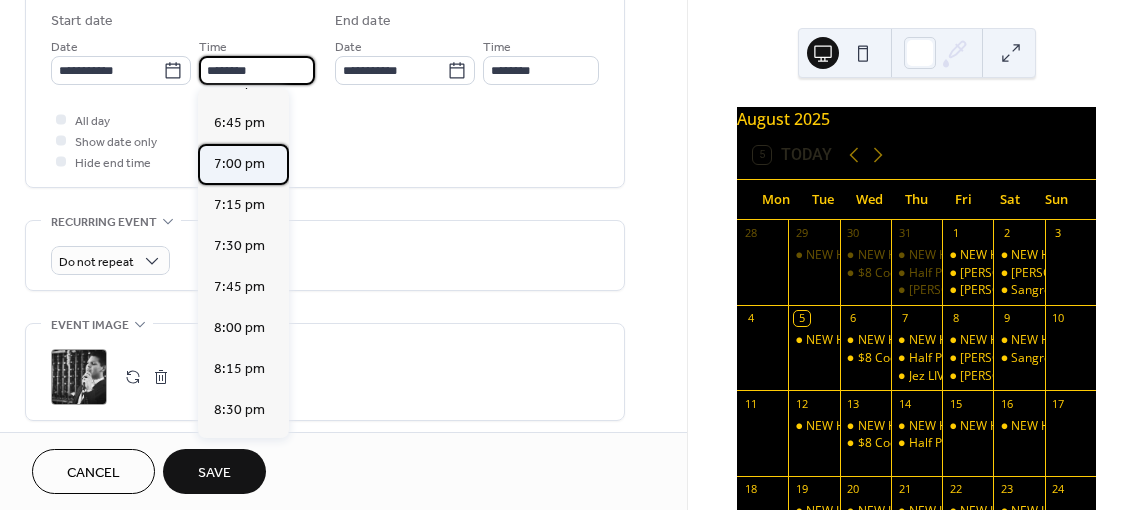 click on "7:00 pm" at bounding box center (239, 163) 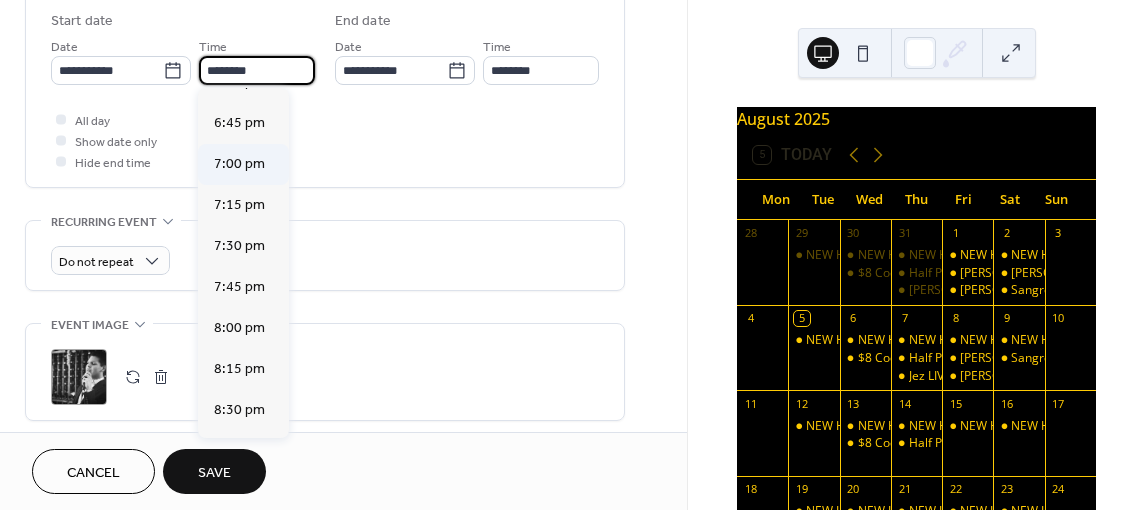 type on "*******" 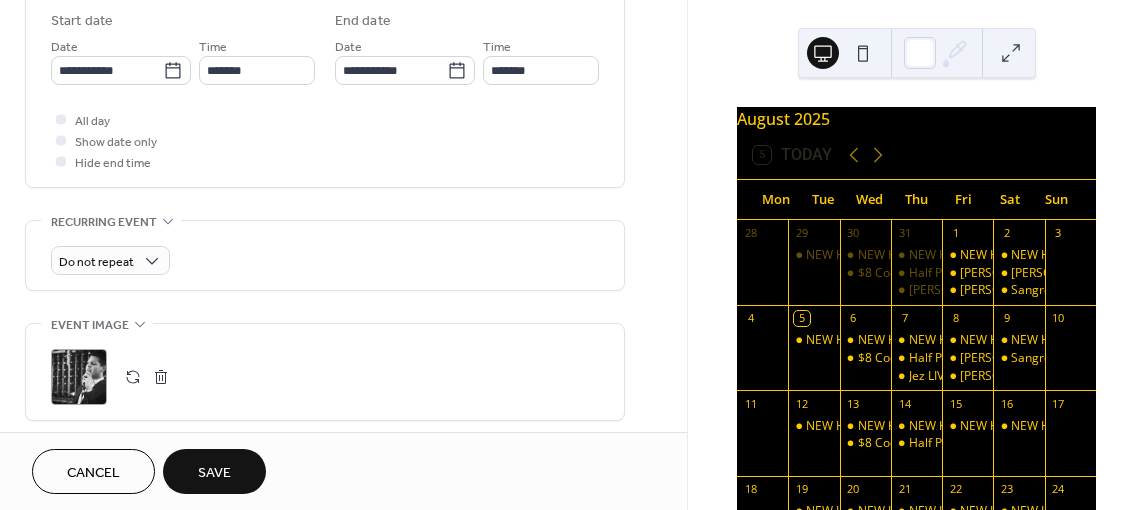 click on "Save" at bounding box center (214, 473) 